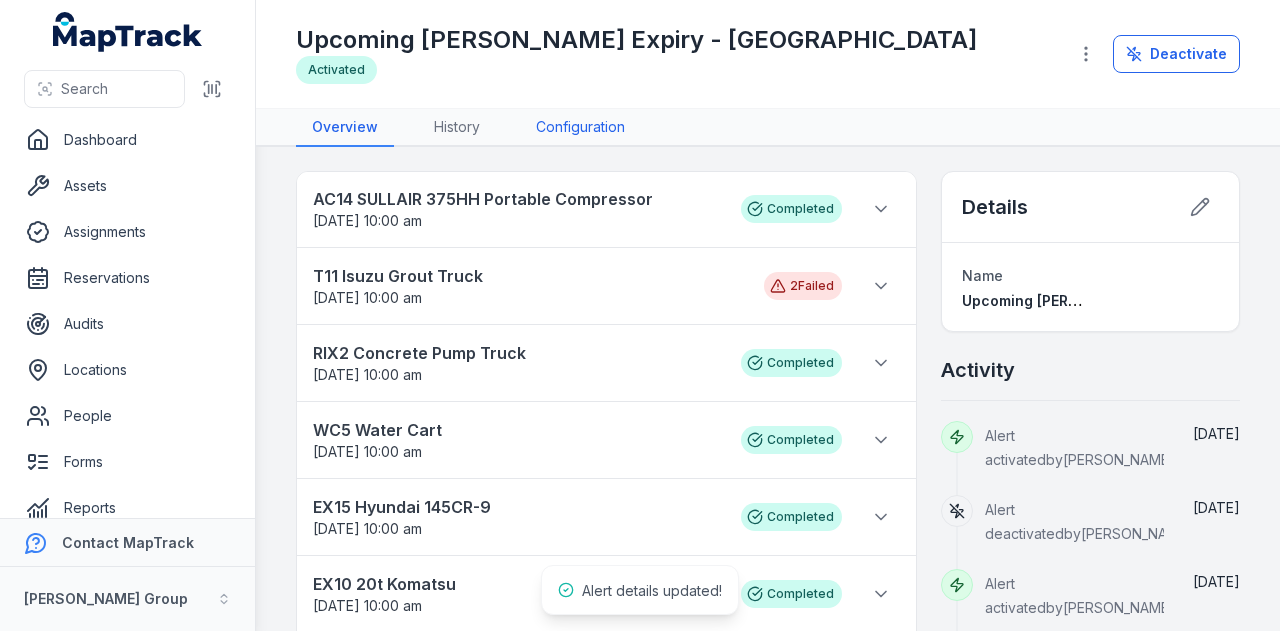scroll, scrollTop: 0, scrollLeft: 0, axis: both 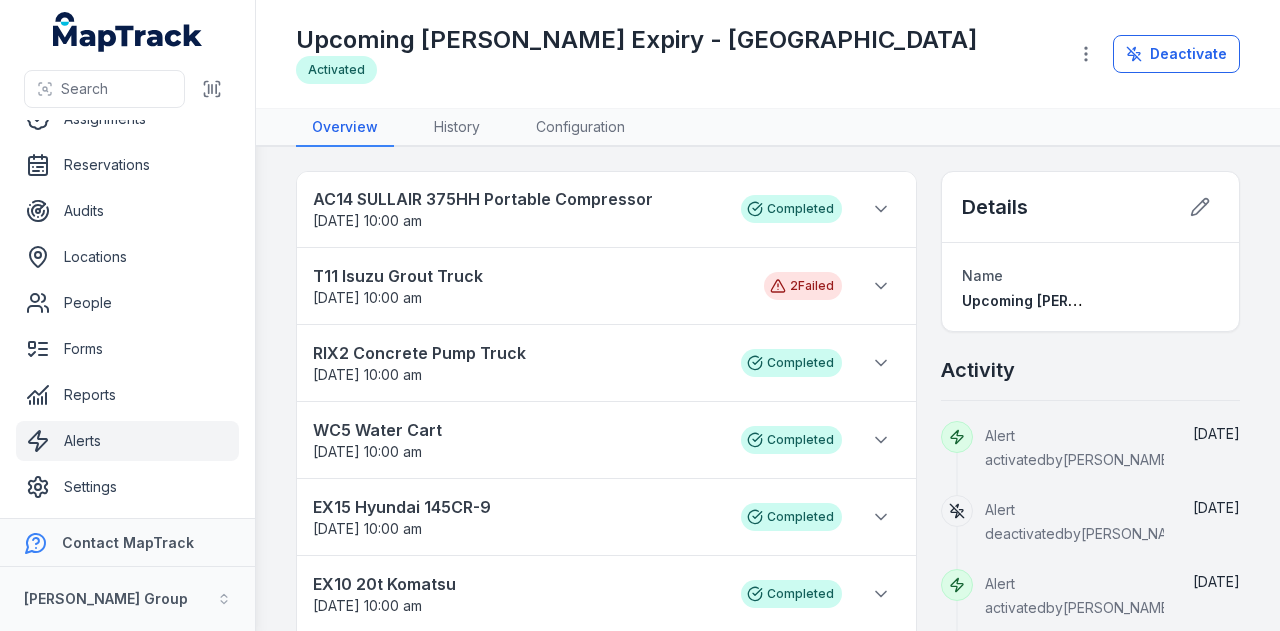 click on "Alerts" at bounding box center [127, 441] 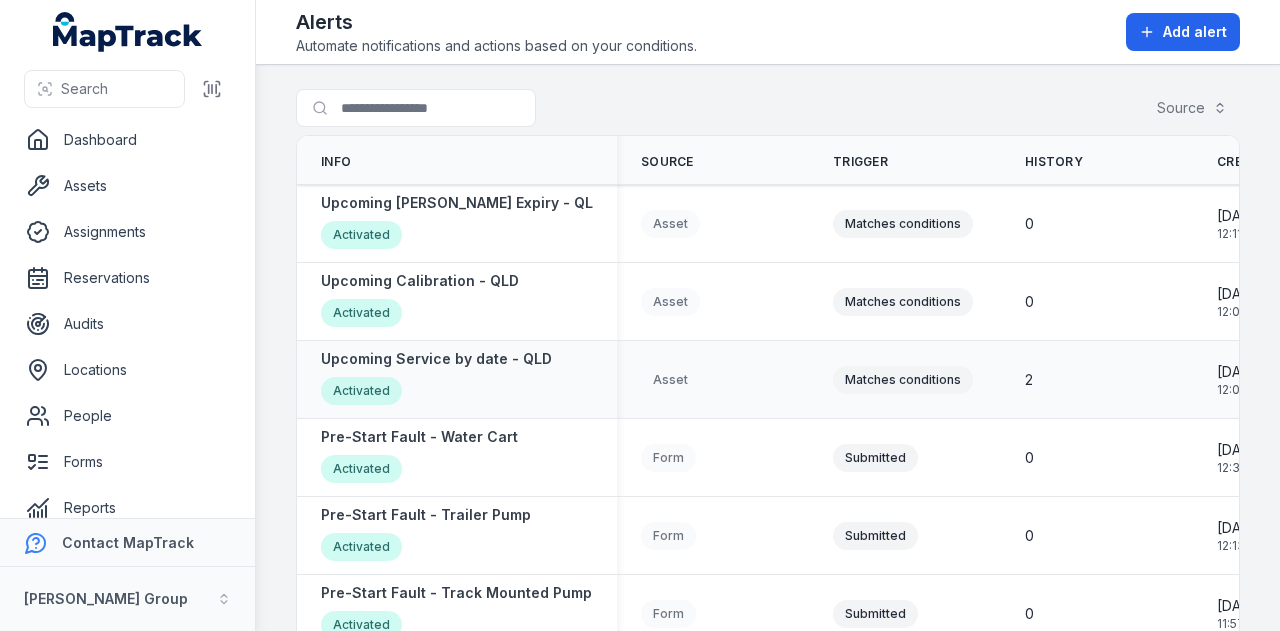 scroll, scrollTop: 0, scrollLeft: 0, axis: both 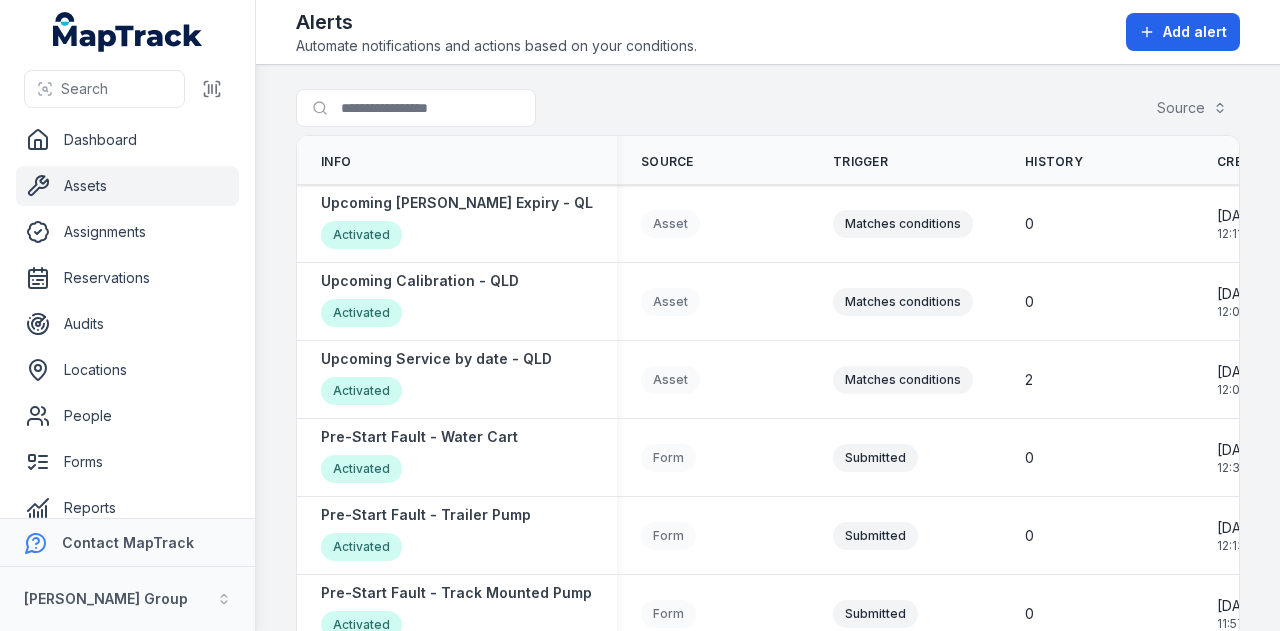 click on "Assets" at bounding box center [127, 186] 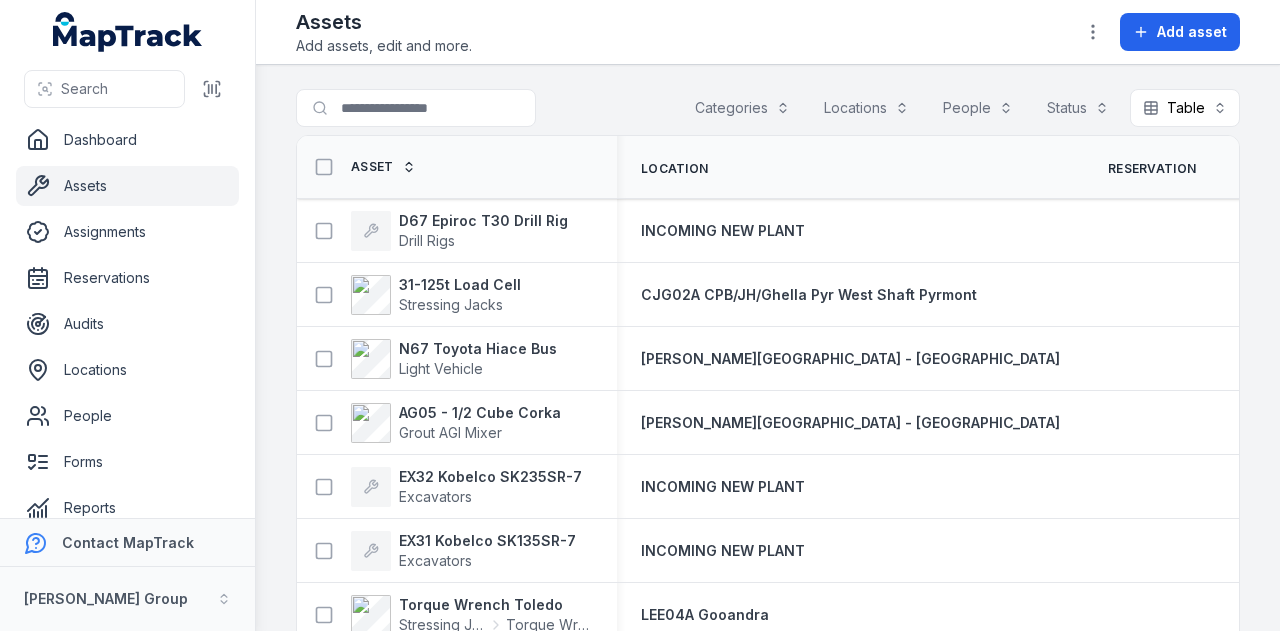 scroll, scrollTop: 0, scrollLeft: 0, axis: both 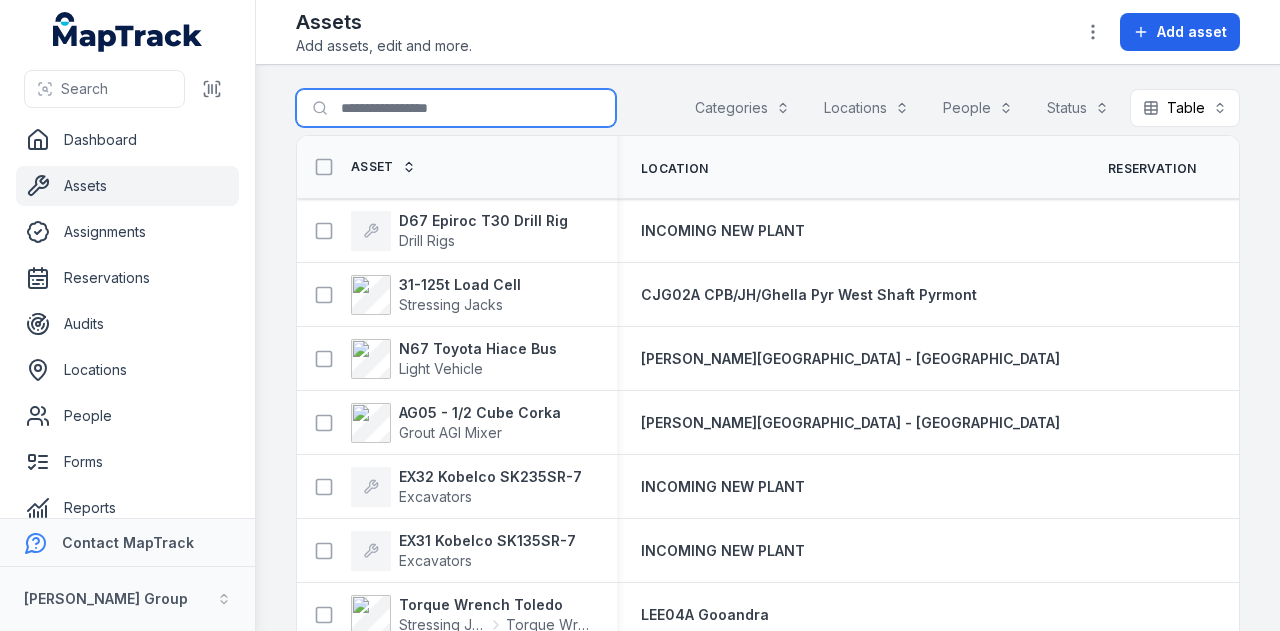 click on "Search for  assets" at bounding box center (456, 108) 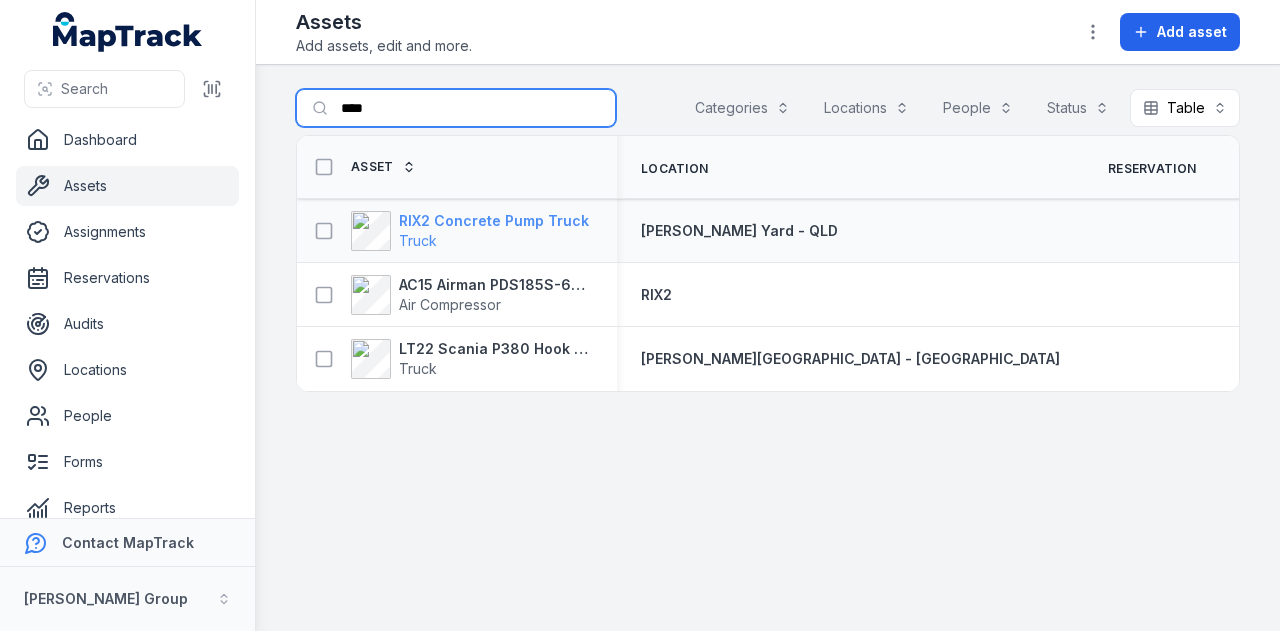 type on "****" 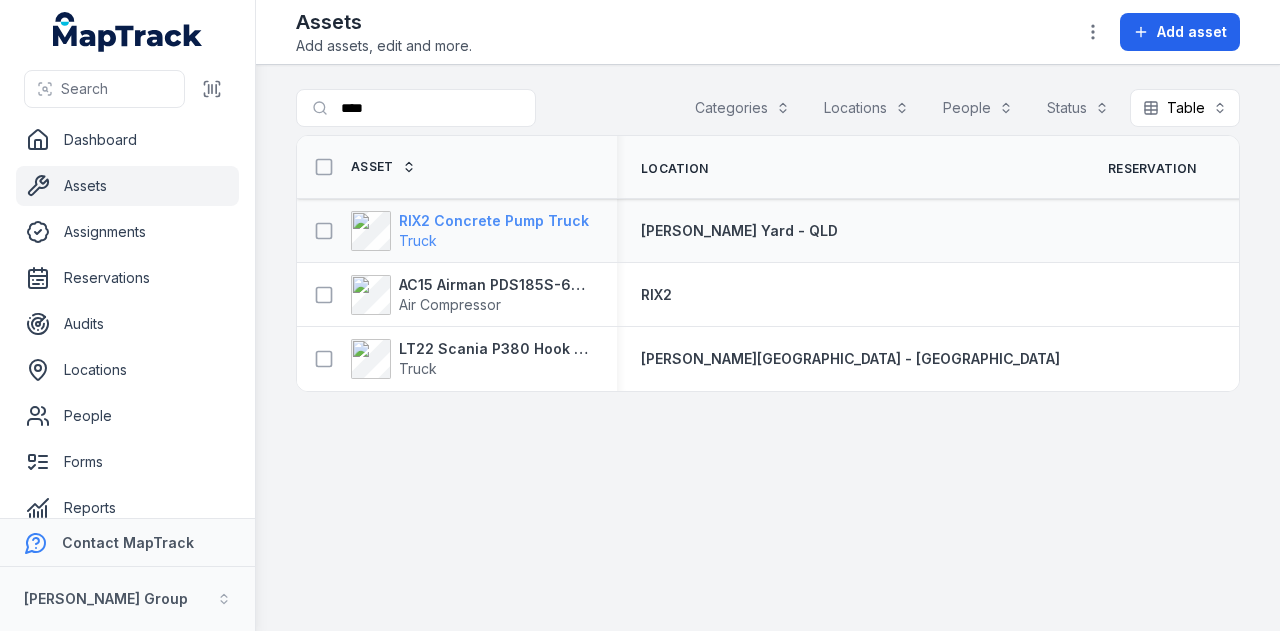 click on "RIX2 Concrete Pump Truck" at bounding box center [494, 221] 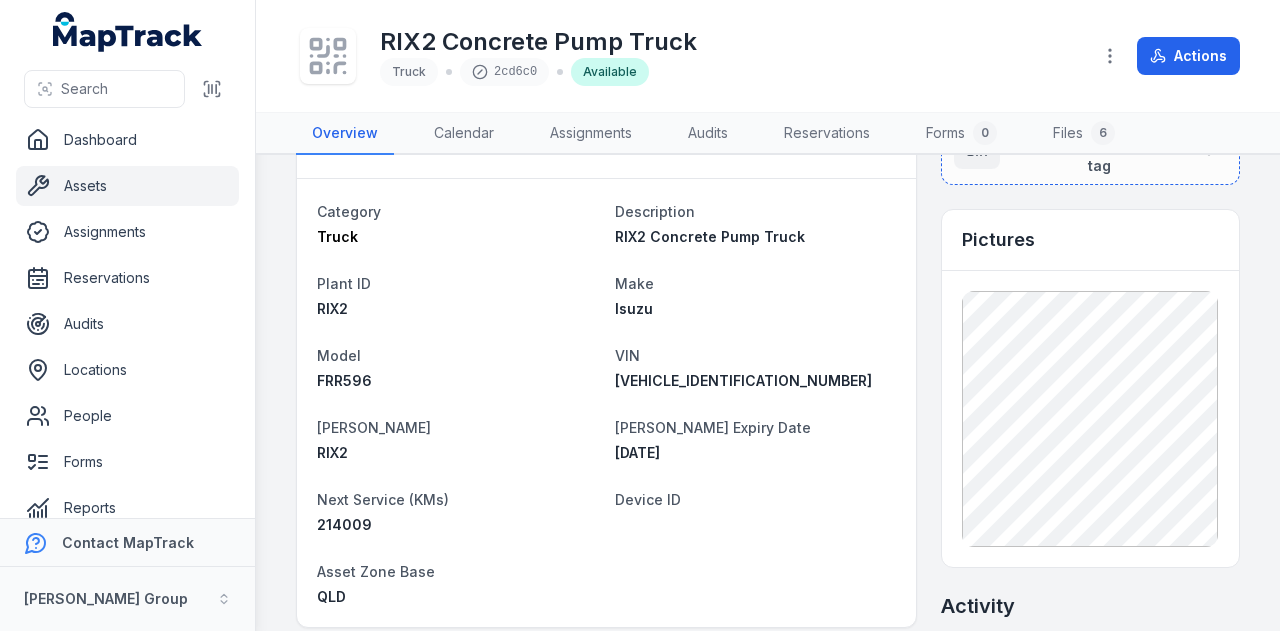 scroll, scrollTop: 0, scrollLeft: 0, axis: both 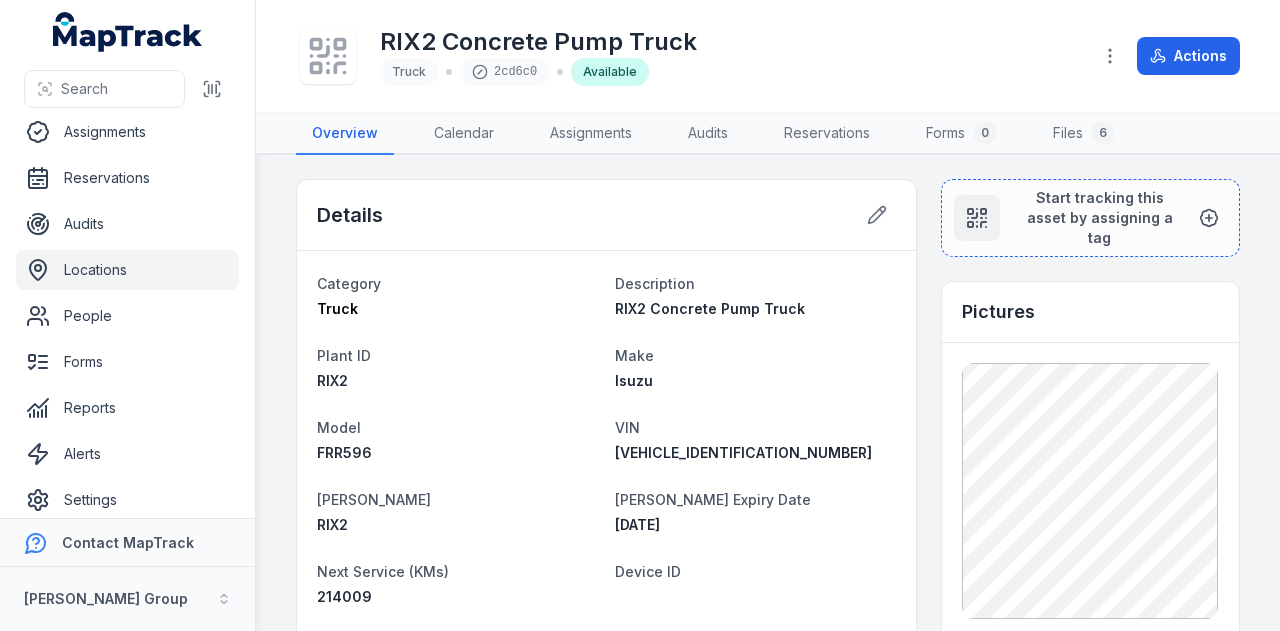click on "Locations" at bounding box center (127, 270) 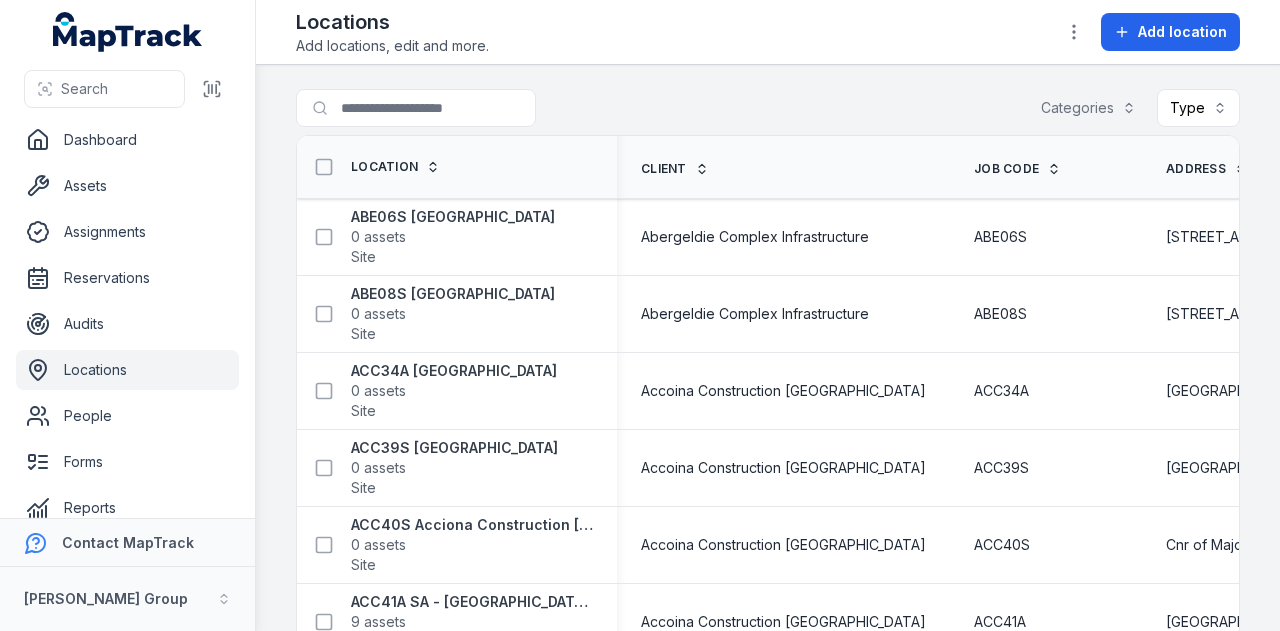 scroll, scrollTop: 0, scrollLeft: 0, axis: both 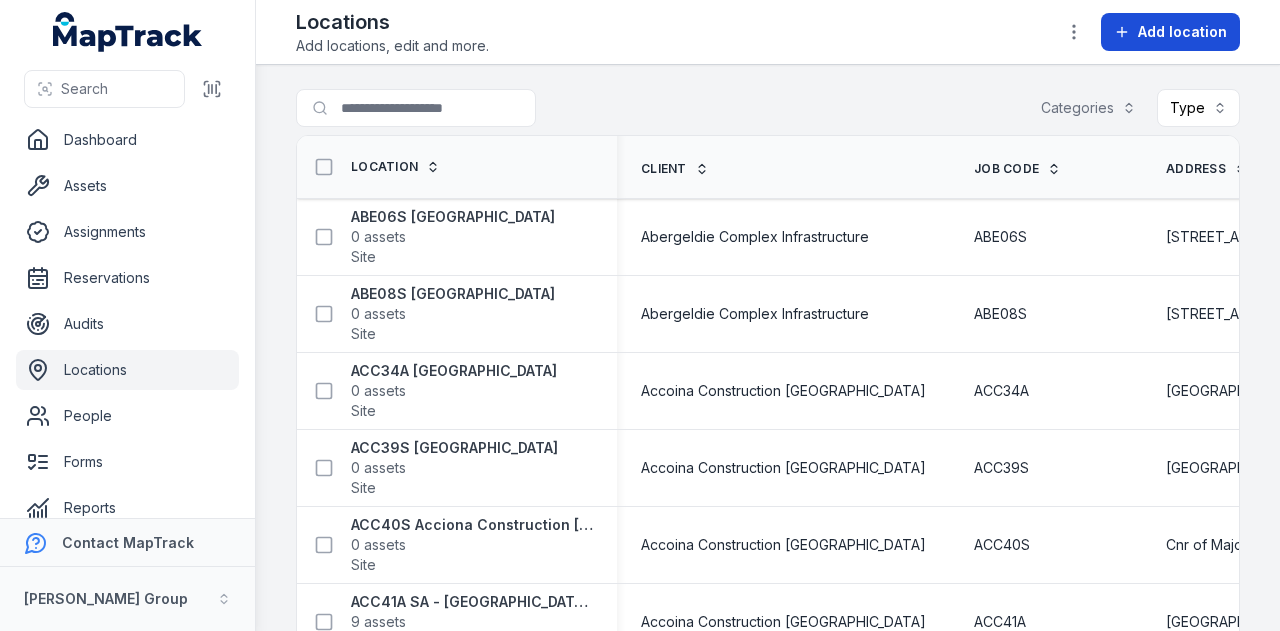 click on "Add location" at bounding box center [1182, 32] 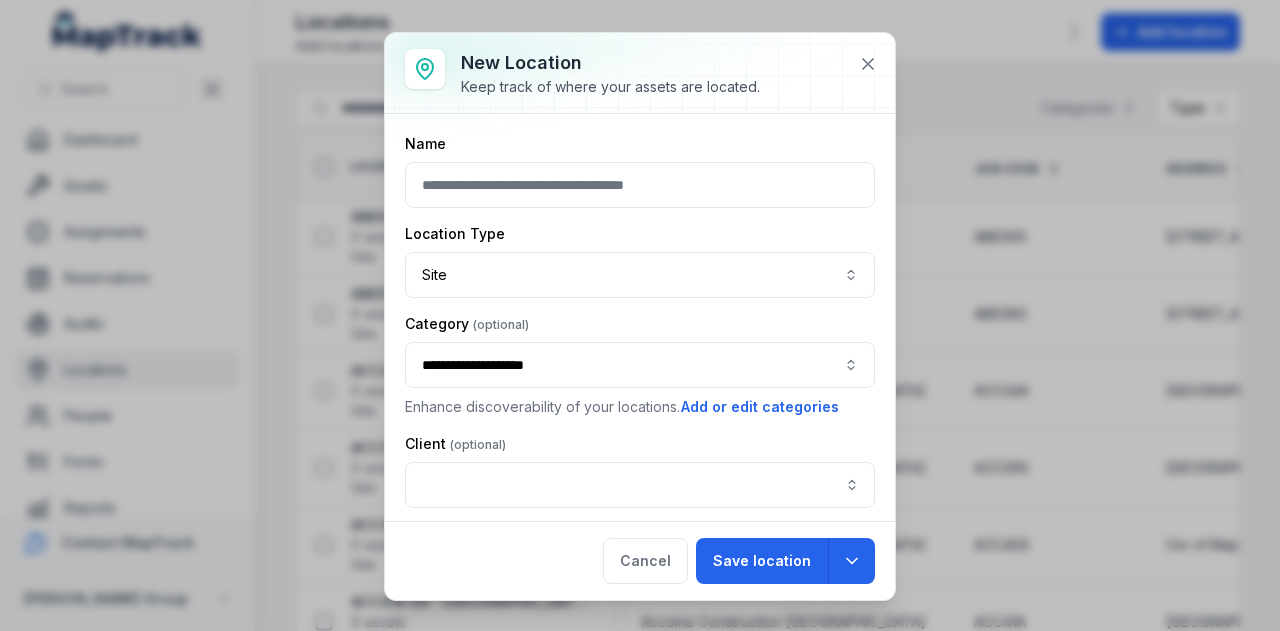 click on "Name" at bounding box center (640, 171) 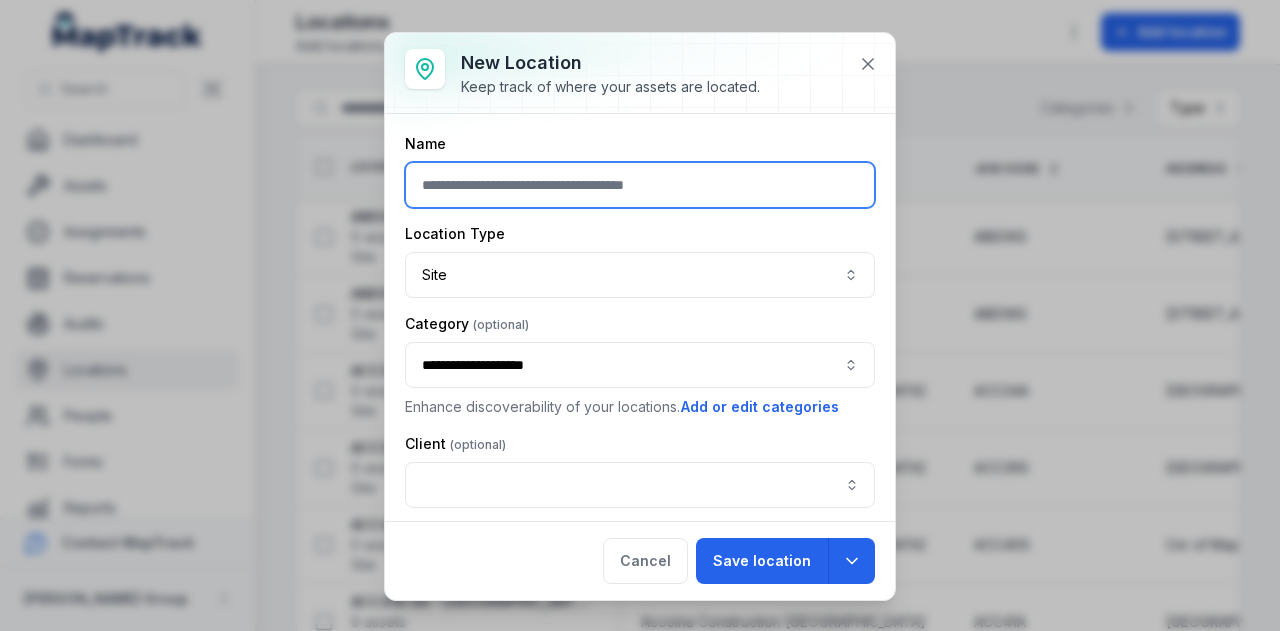 click at bounding box center (640, 185) 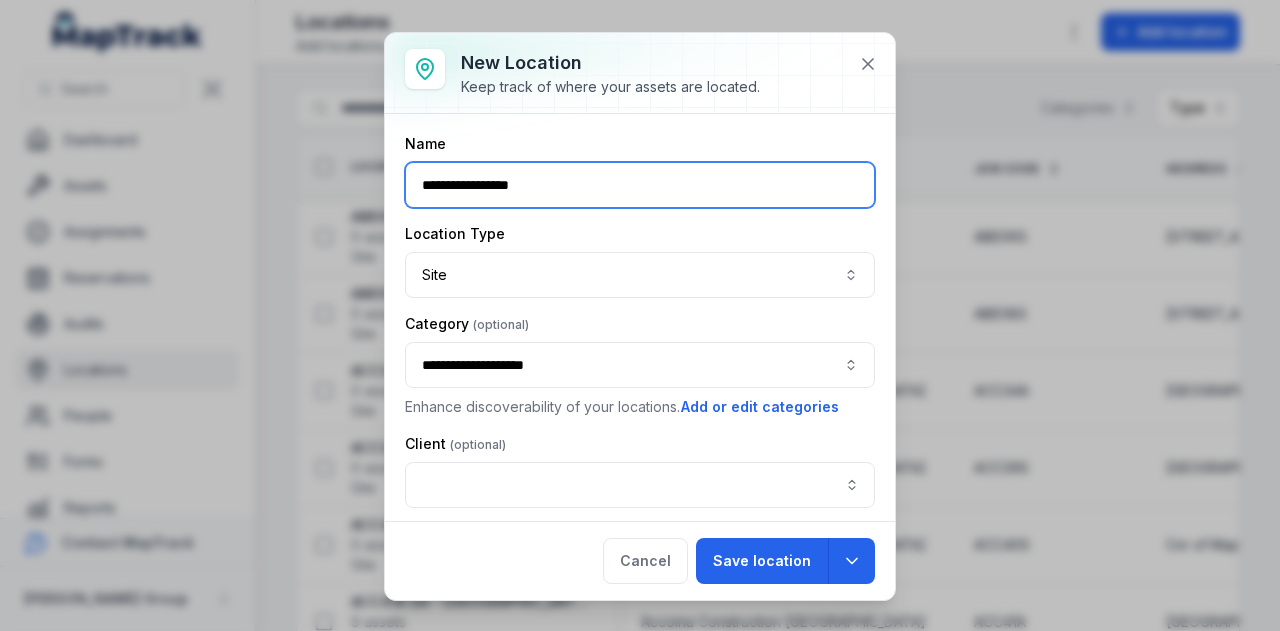 click on "**********" at bounding box center [640, 365] 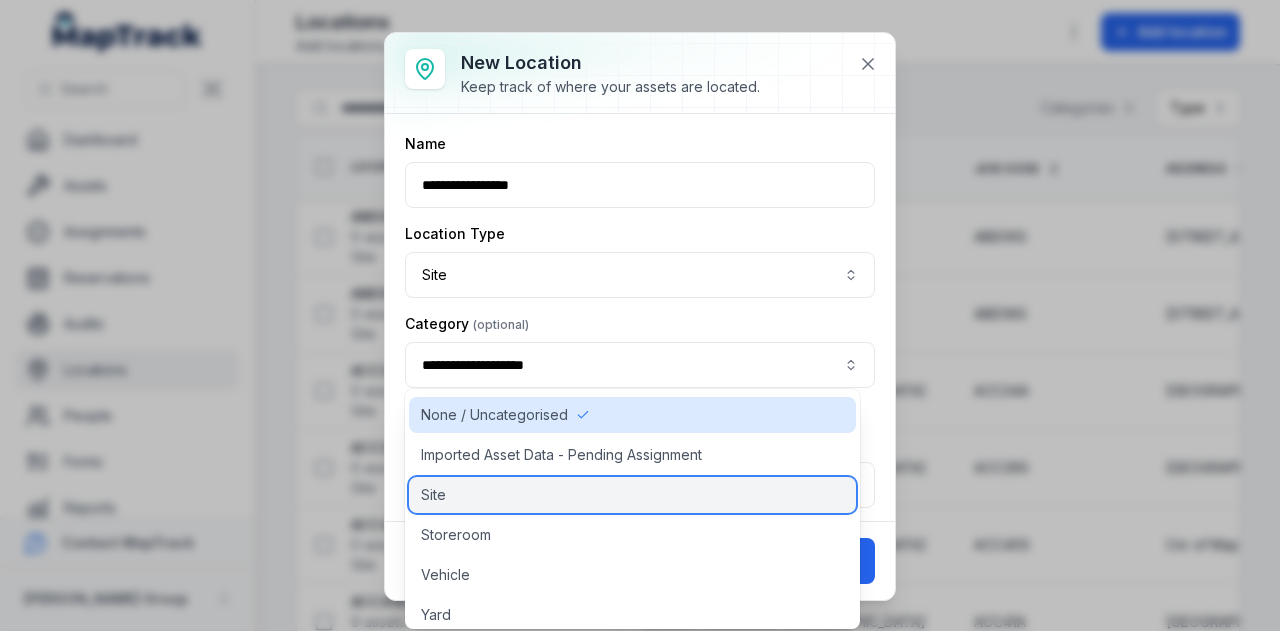 click on "Site" at bounding box center [632, 495] 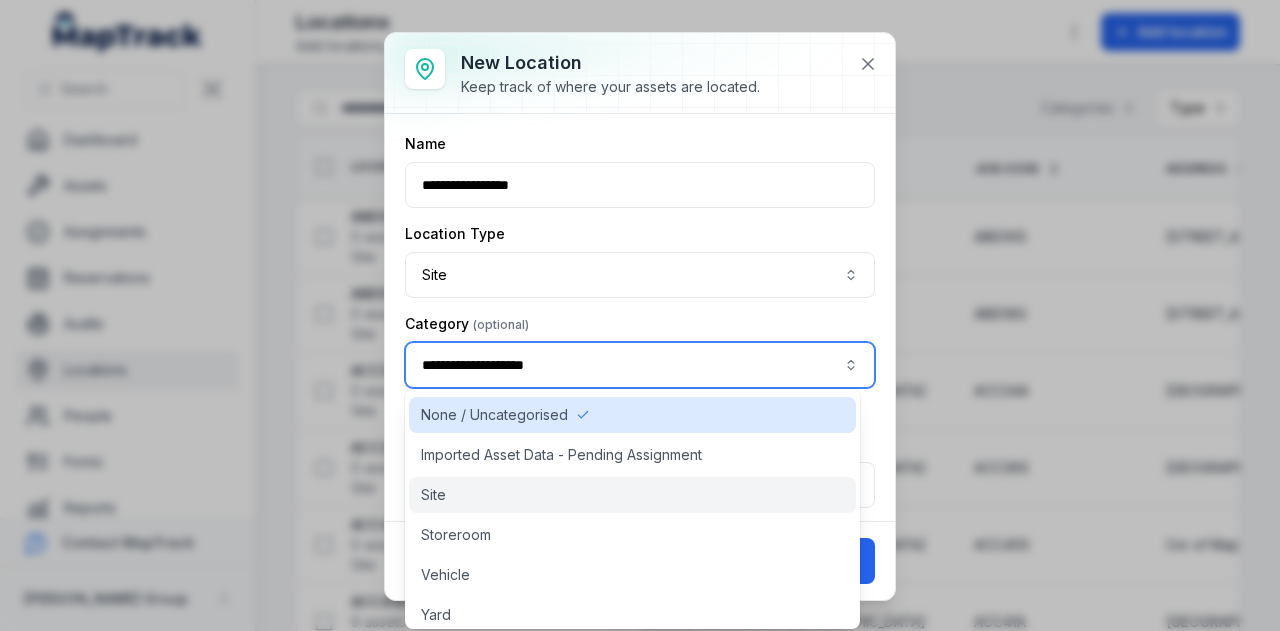 type on "****" 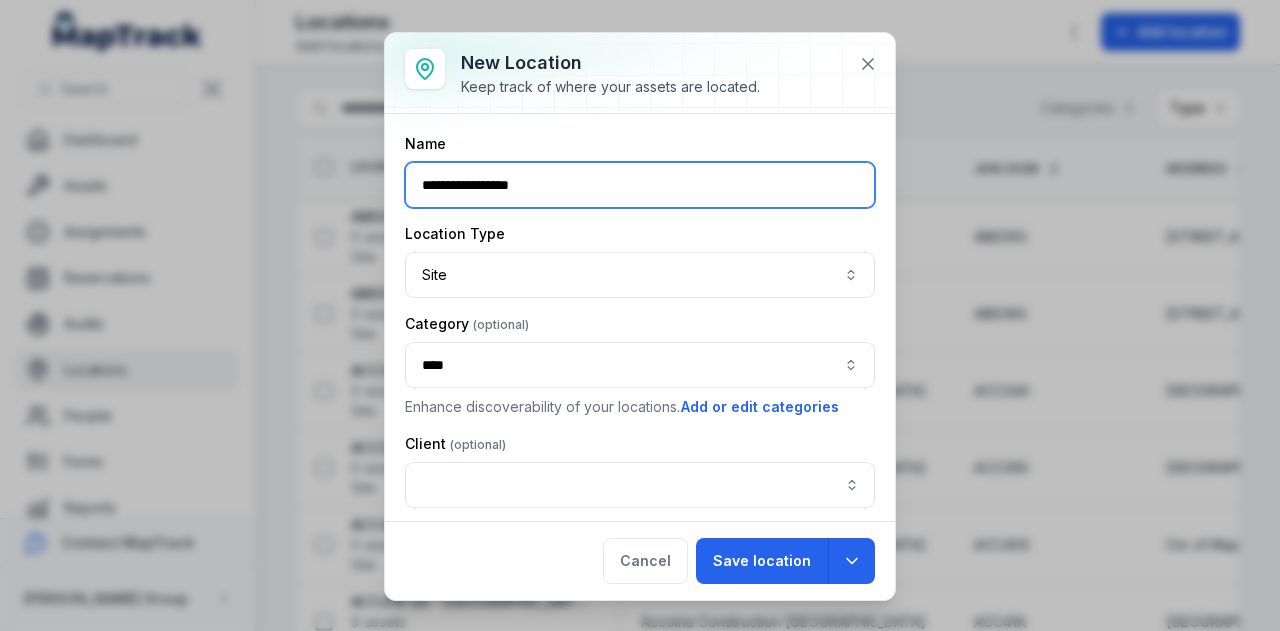 drag, startPoint x: 530, startPoint y: 182, endPoint x: 554, endPoint y: 171, distance: 26.400757 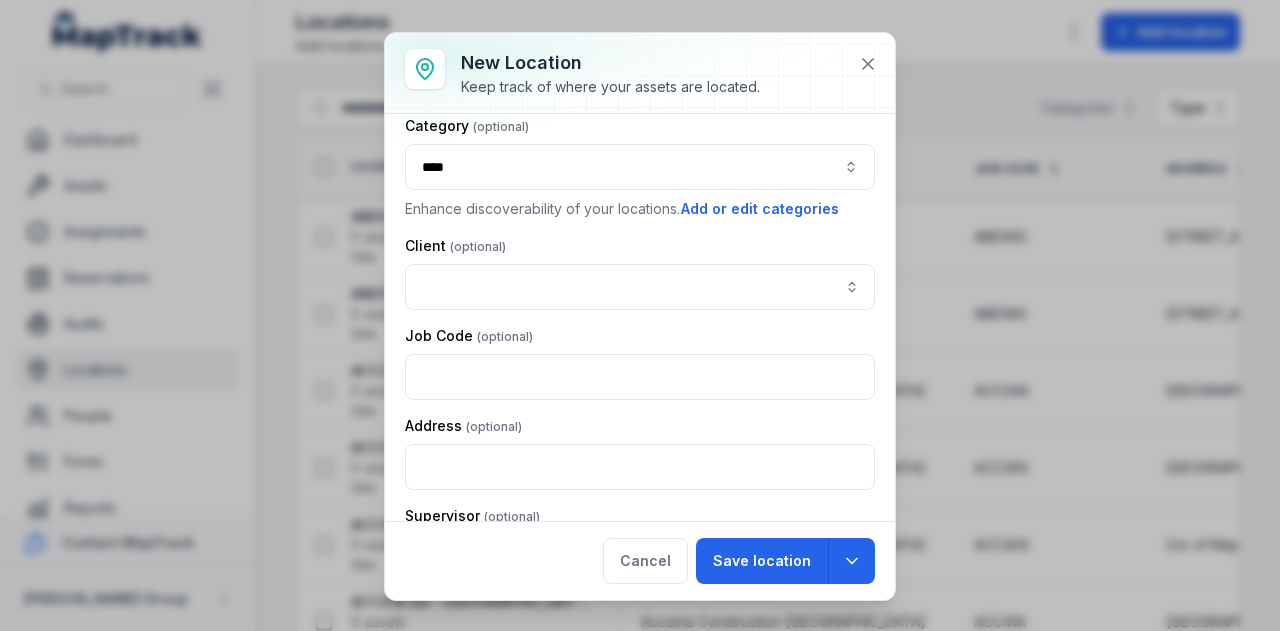 scroll, scrollTop: 200, scrollLeft: 0, axis: vertical 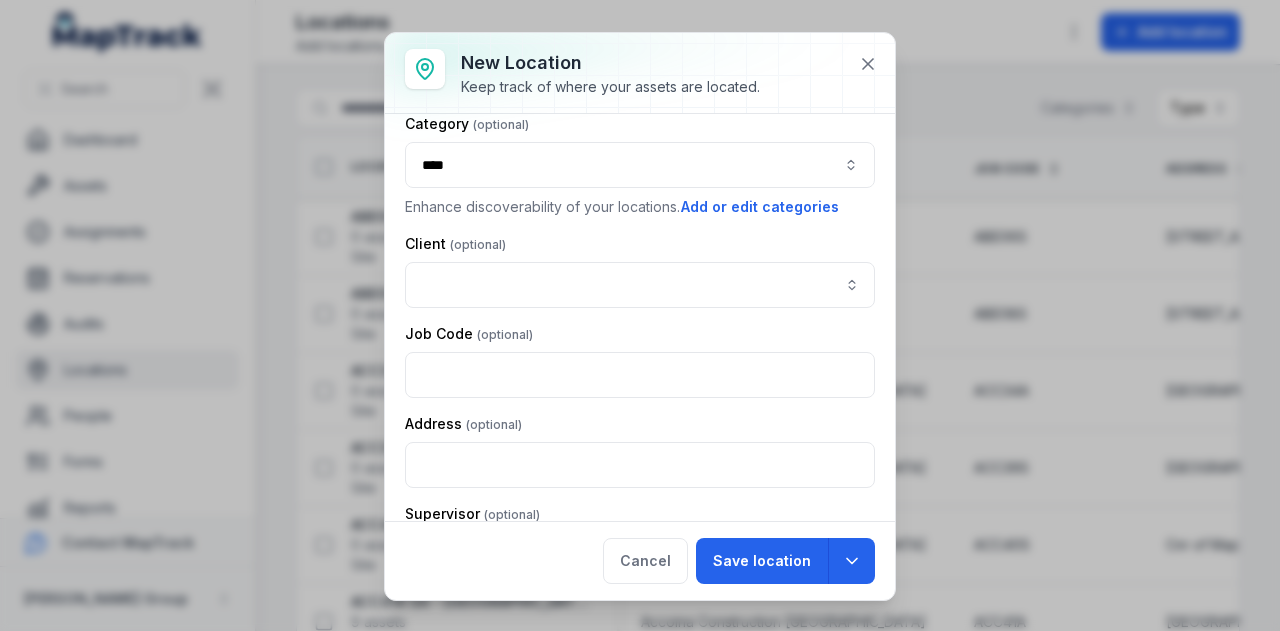type on "**********" 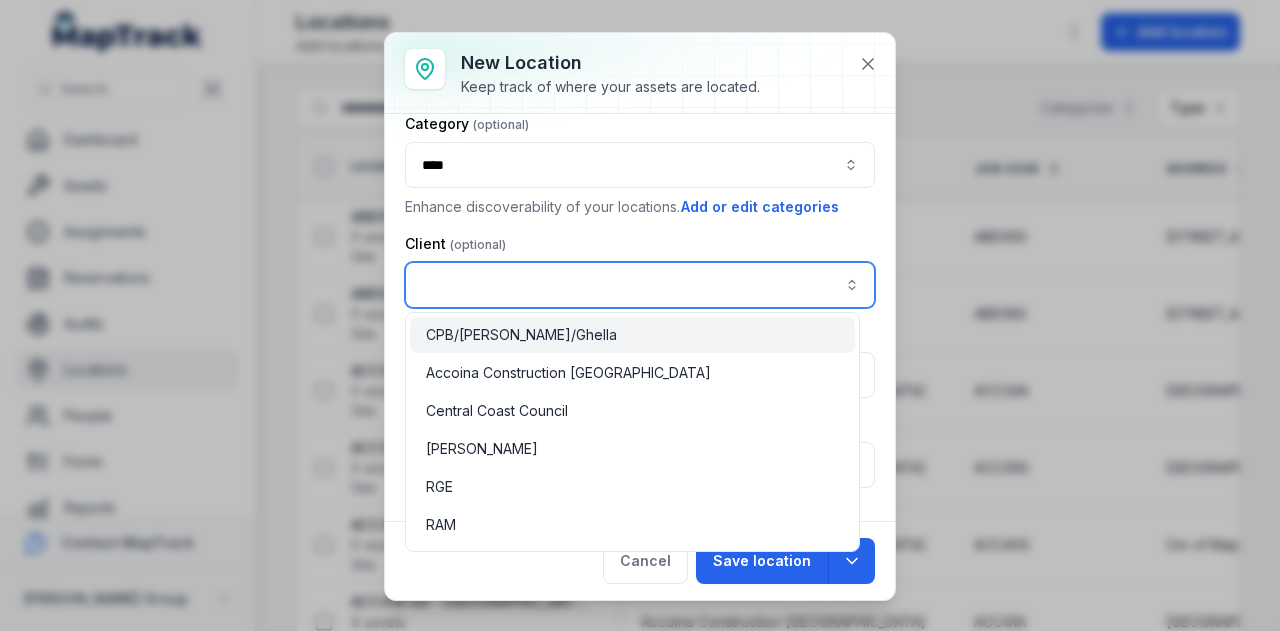 click at bounding box center [640, 285] 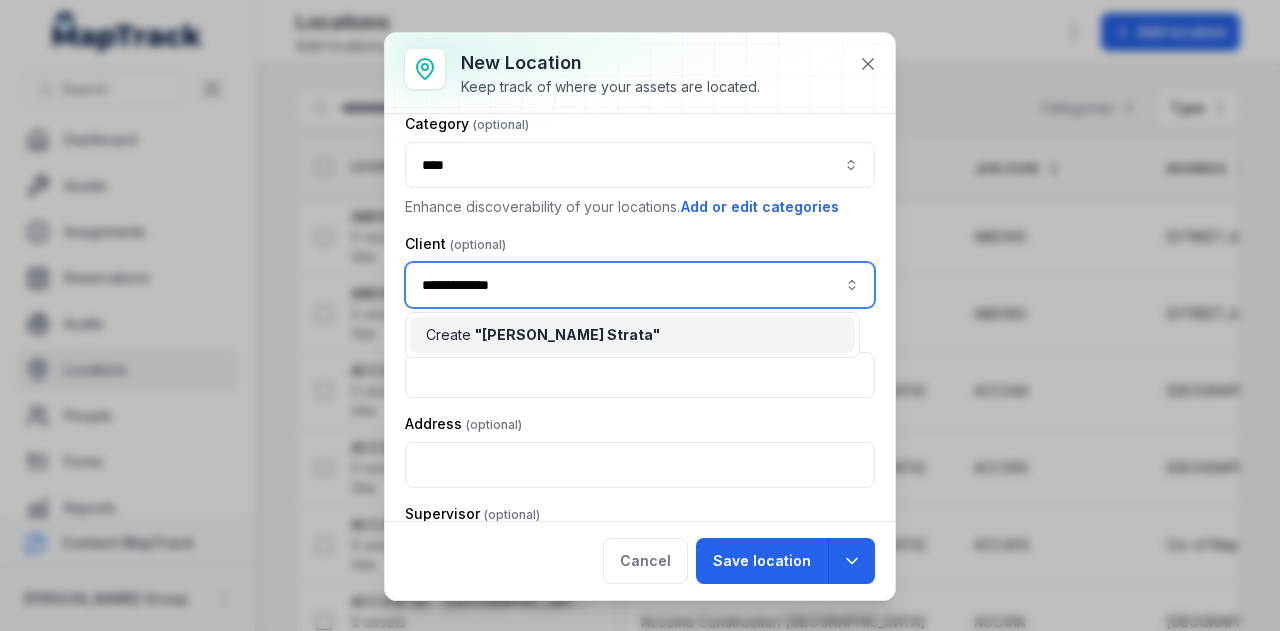 click on "" Conti Strata  "" at bounding box center [567, 334] 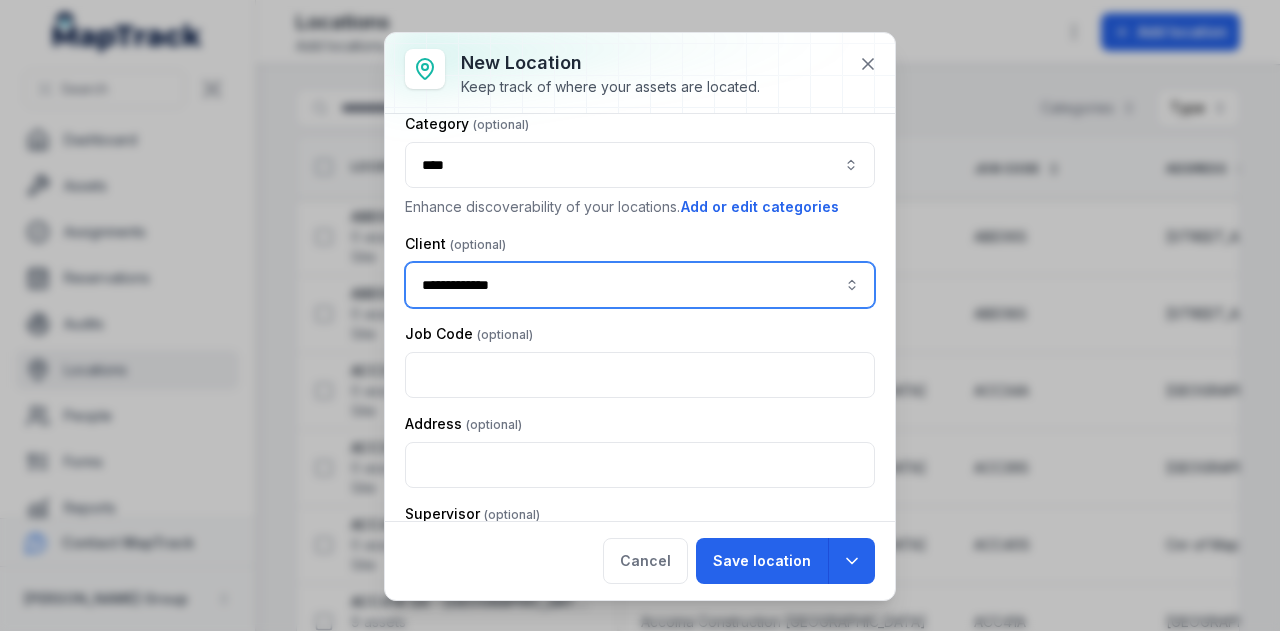 type on "**********" 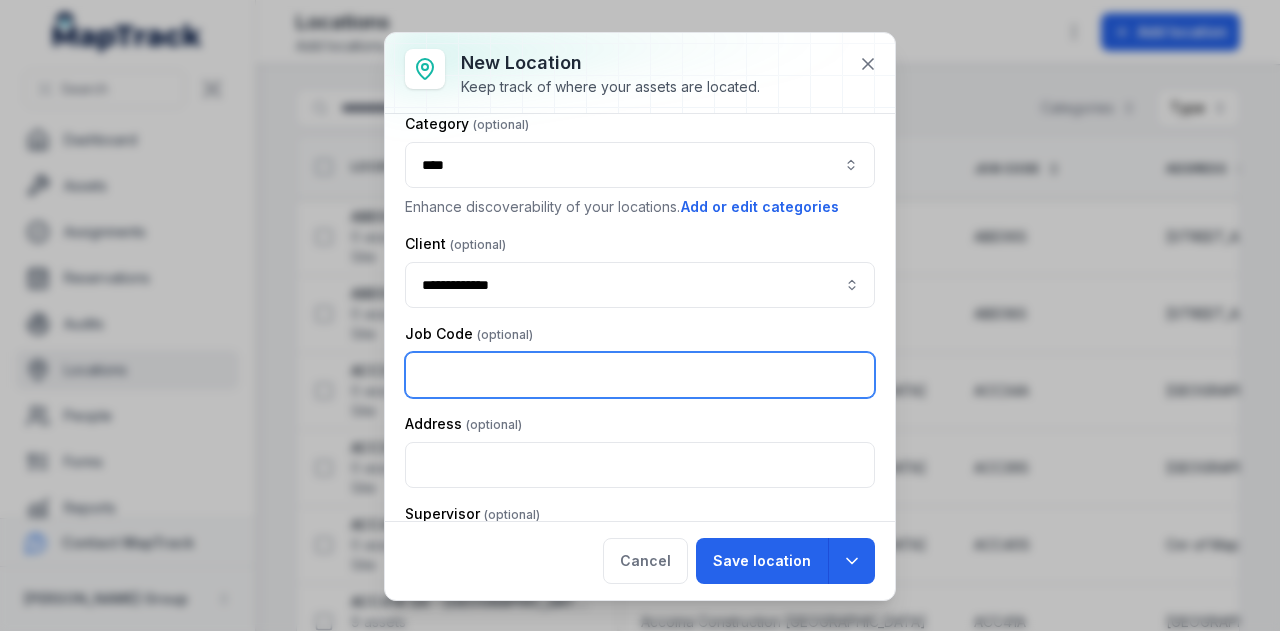 click at bounding box center (640, 375) 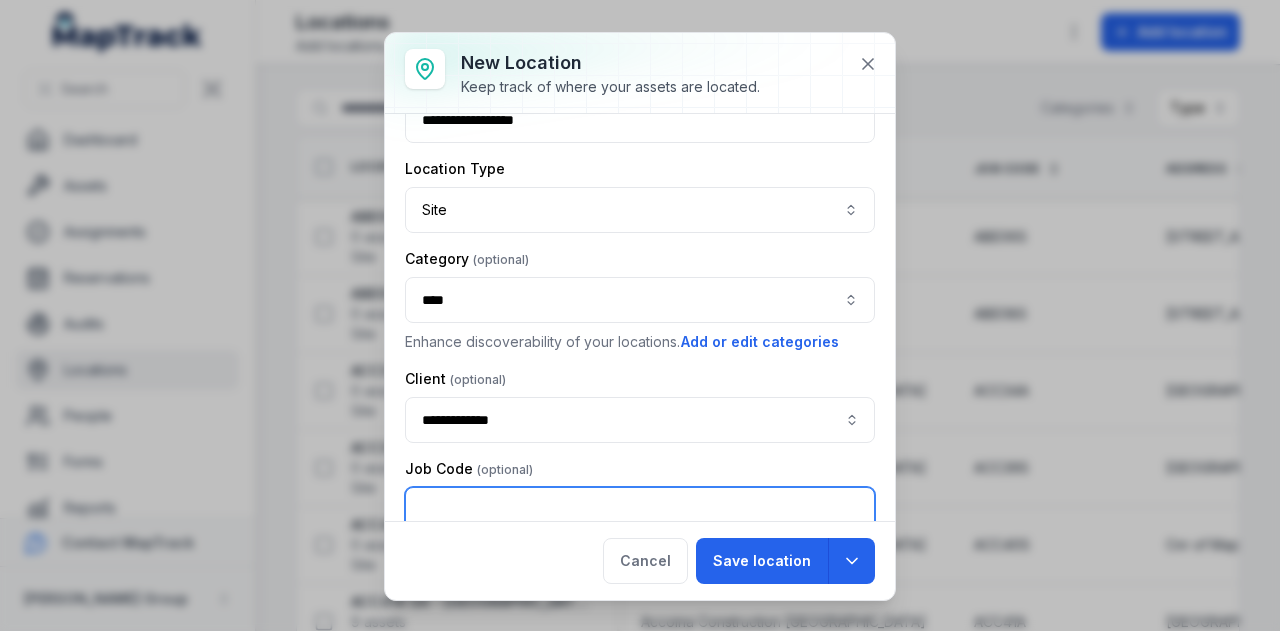 scroll, scrollTop: 0, scrollLeft: 0, axis: both 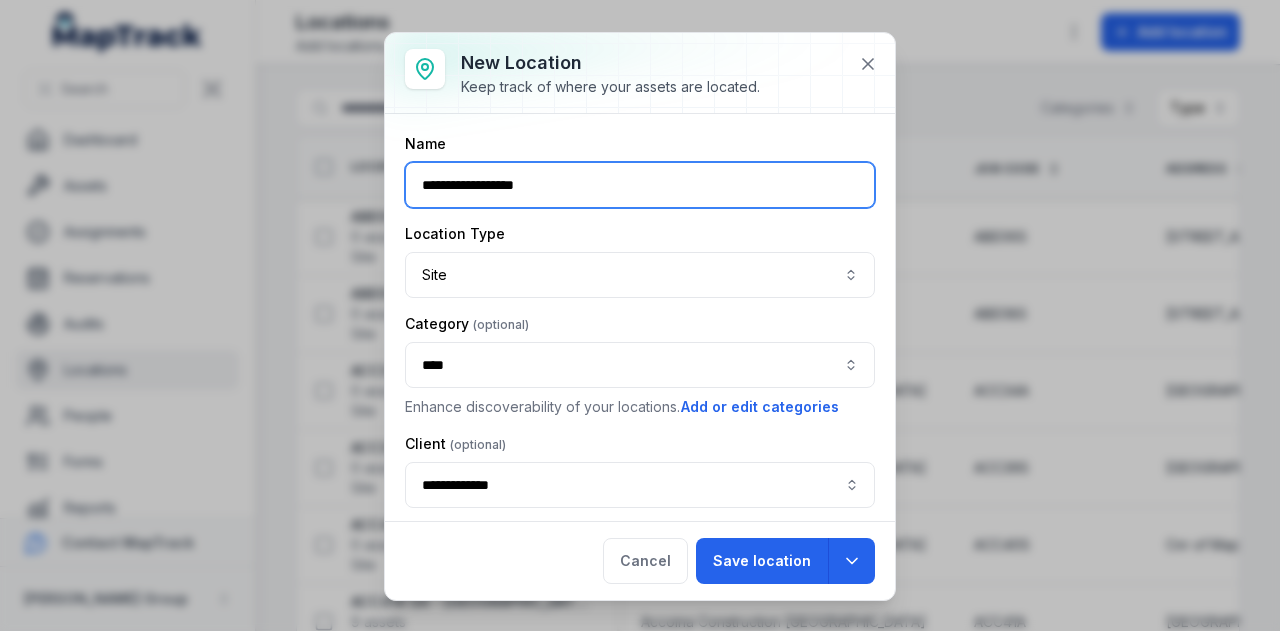 drag, startPoint x: 486, startPoint y: 185, endPoint x: 442, endPoint y: 177, distance: 44.72136 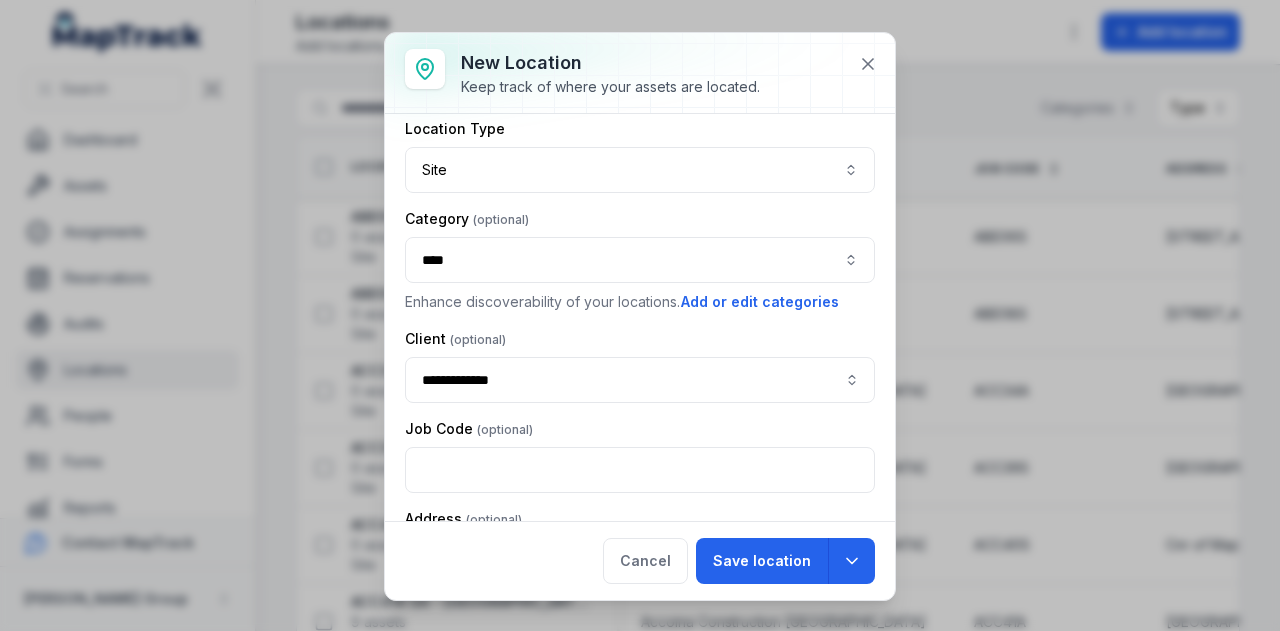 scroll, scrollTop: 299, scrollLeft: 0, axis: vertical 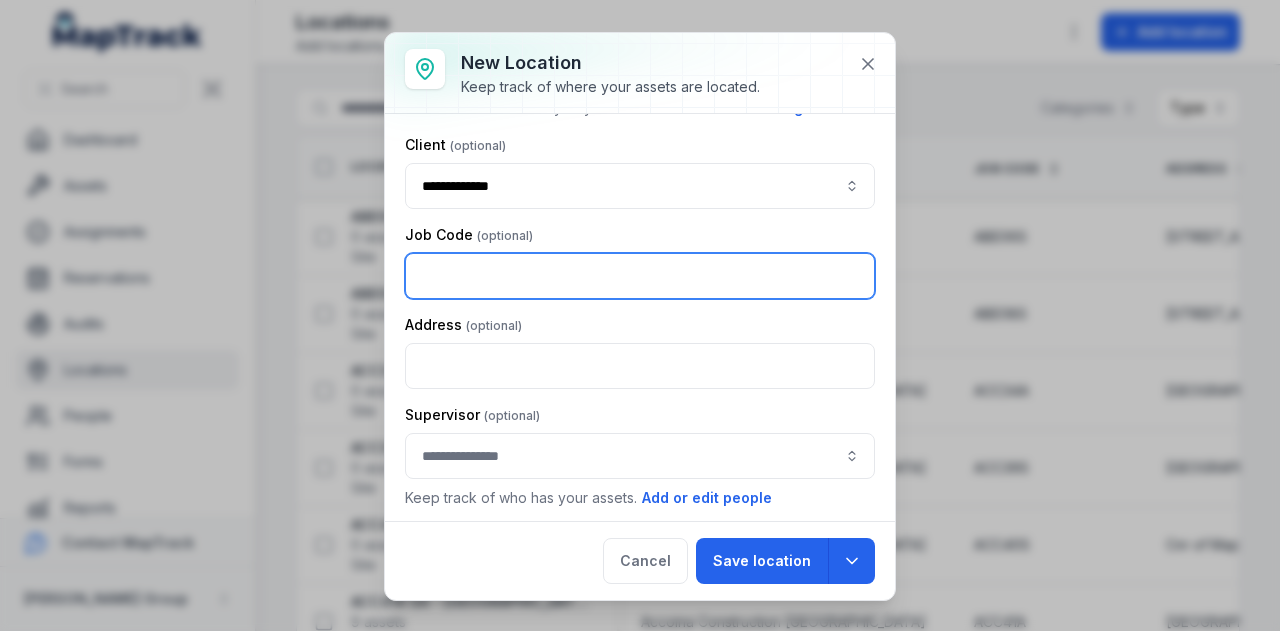 click at bounding box center (640, 276) 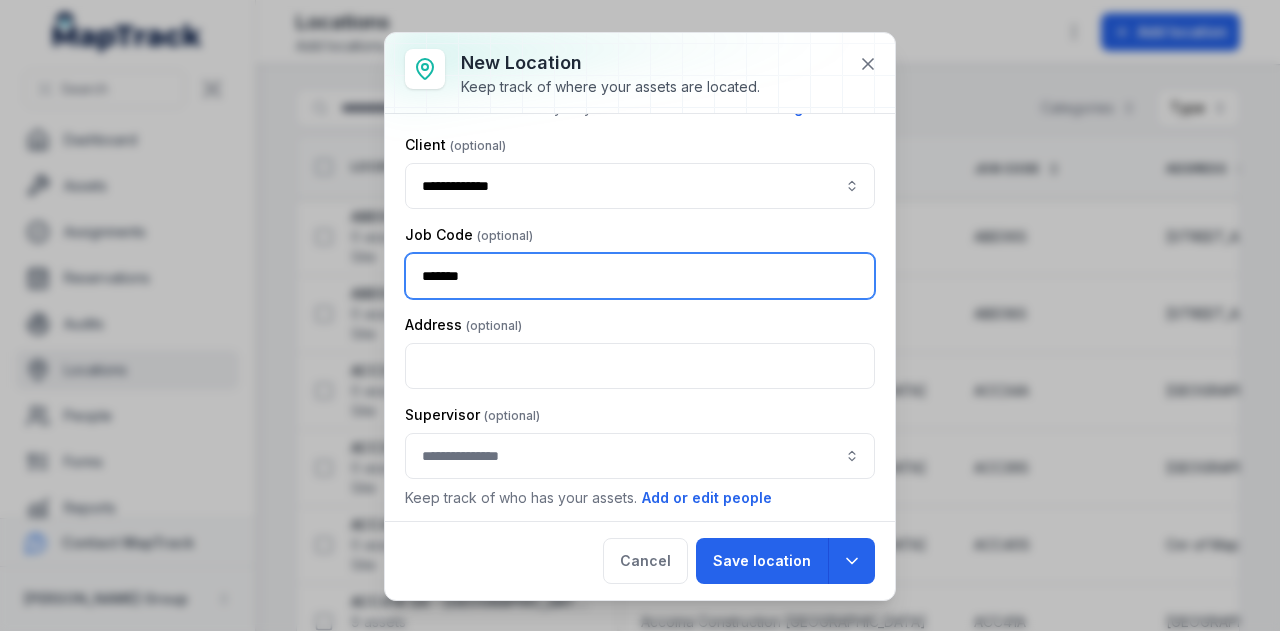 type on "*******" 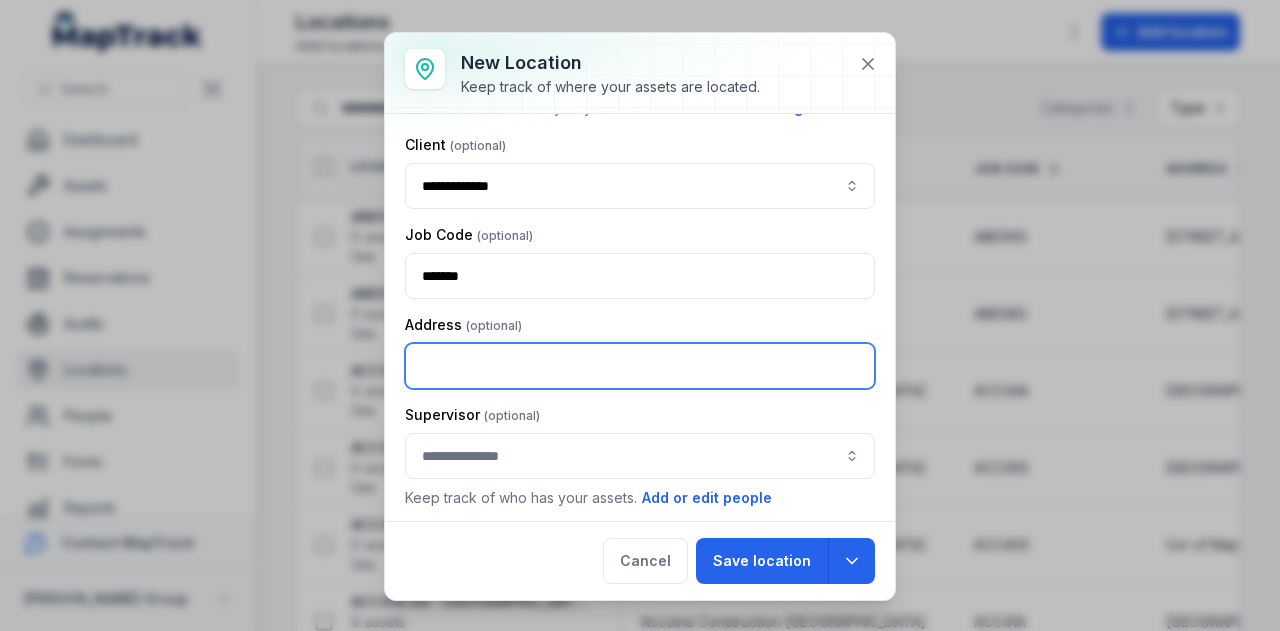 click at bounding box center (640, 366) 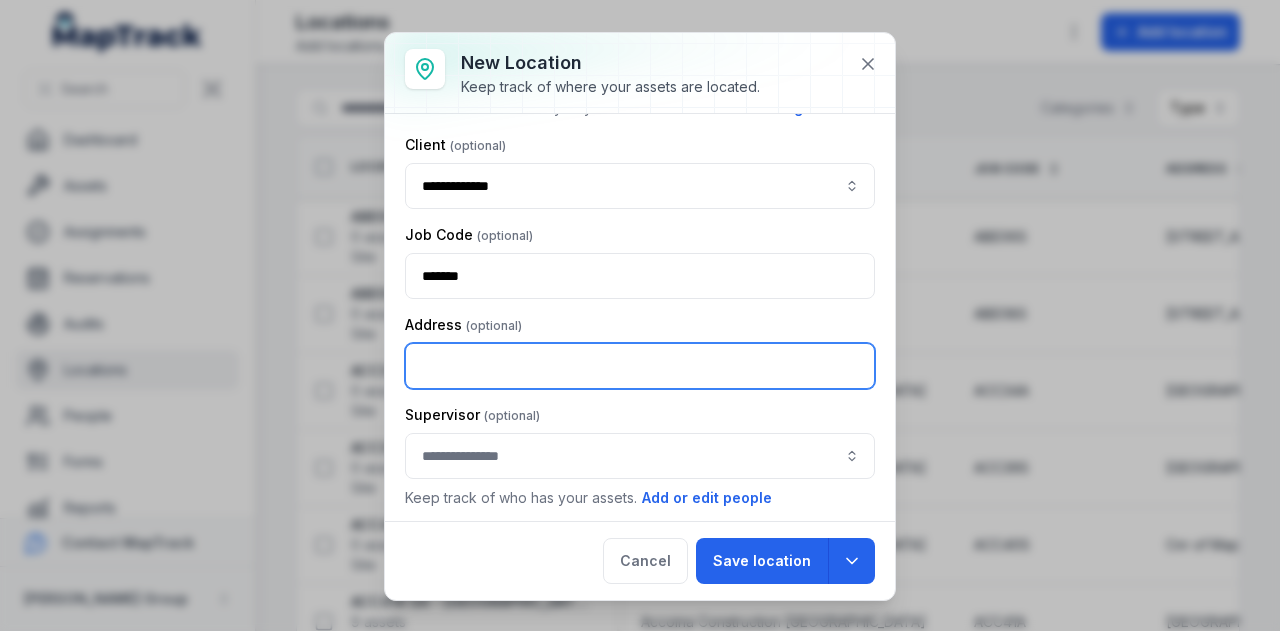 paste on "**********" 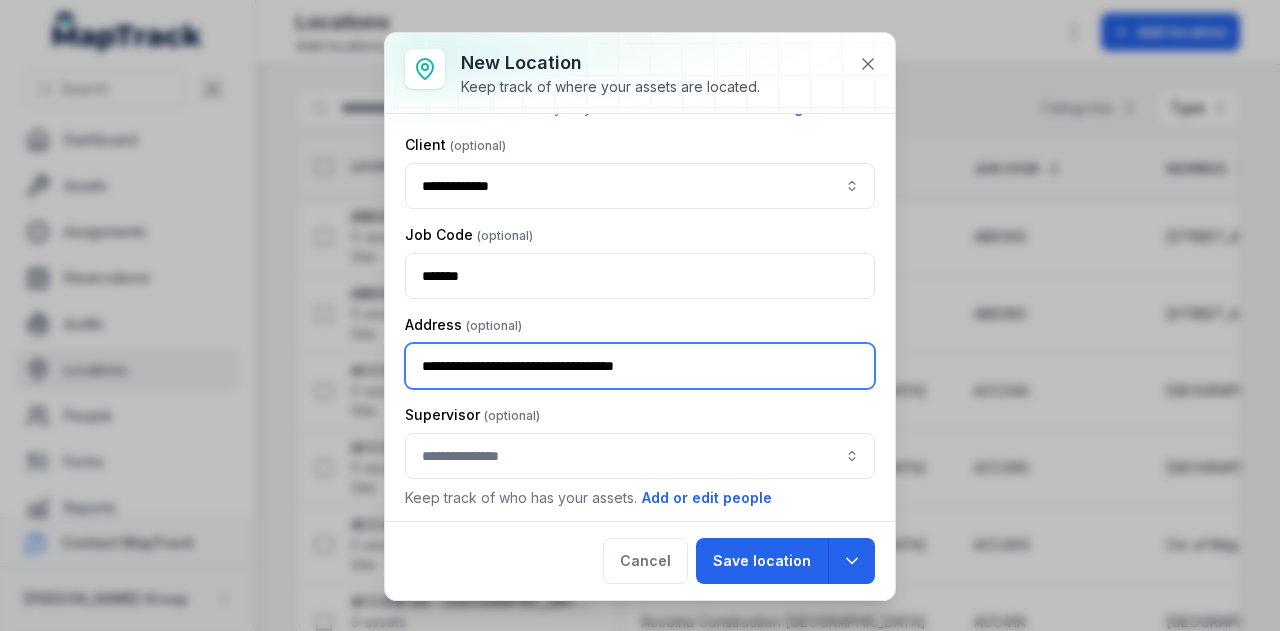 type on "**********" 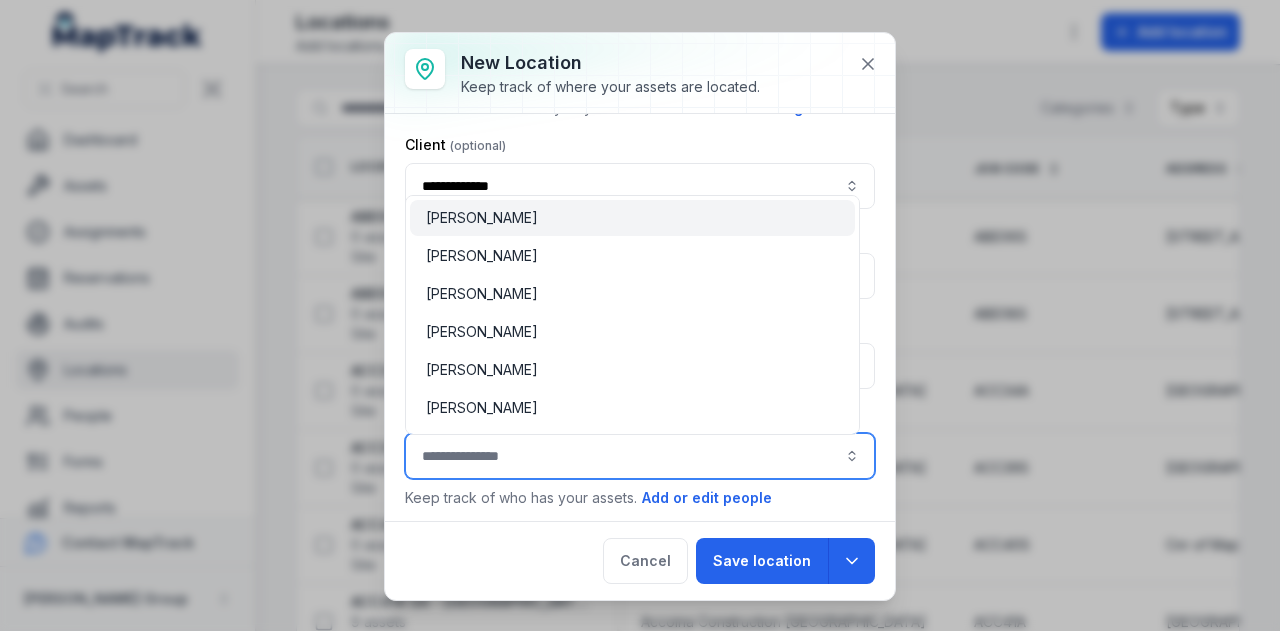 click at bounding box center (640, 456) 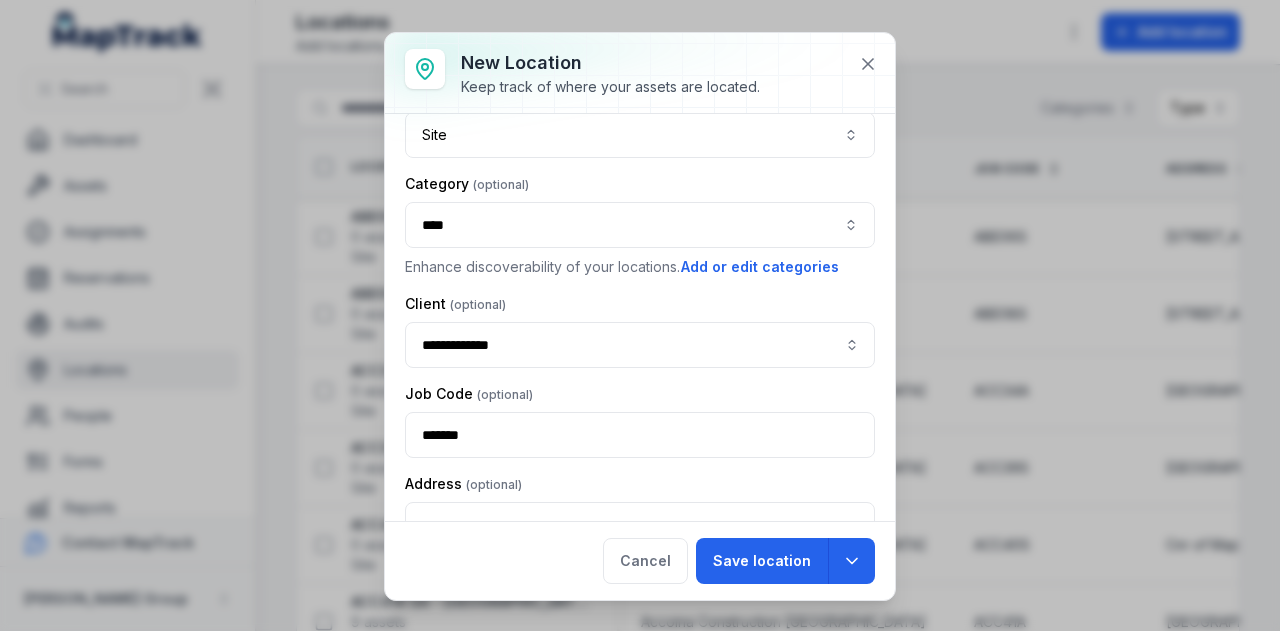 scroll, scrollTop: 0, scrollLeft: 0, axis: both 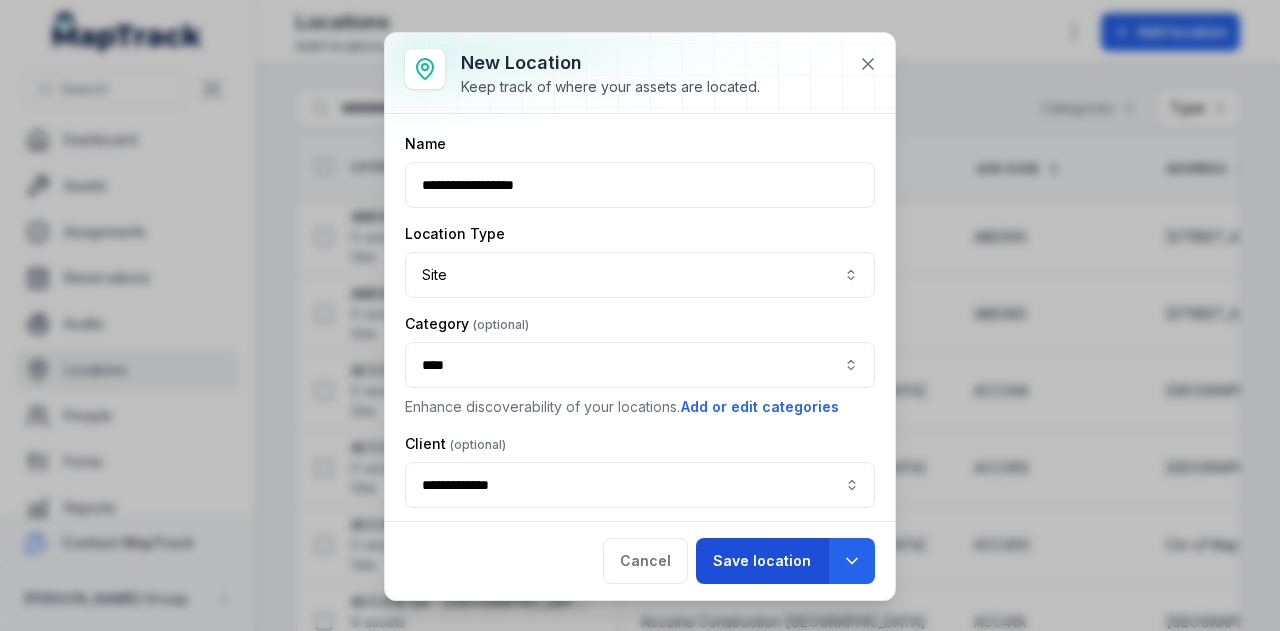 type on "**********" 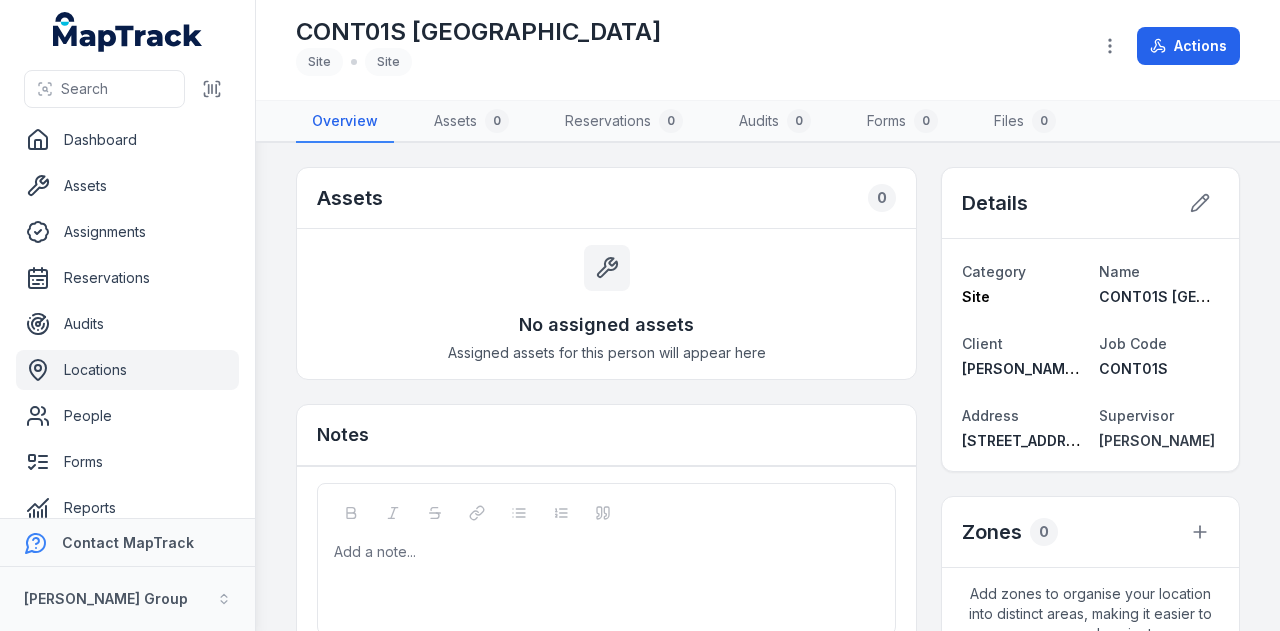 click on "Locations" at bounding box center [127, 370] 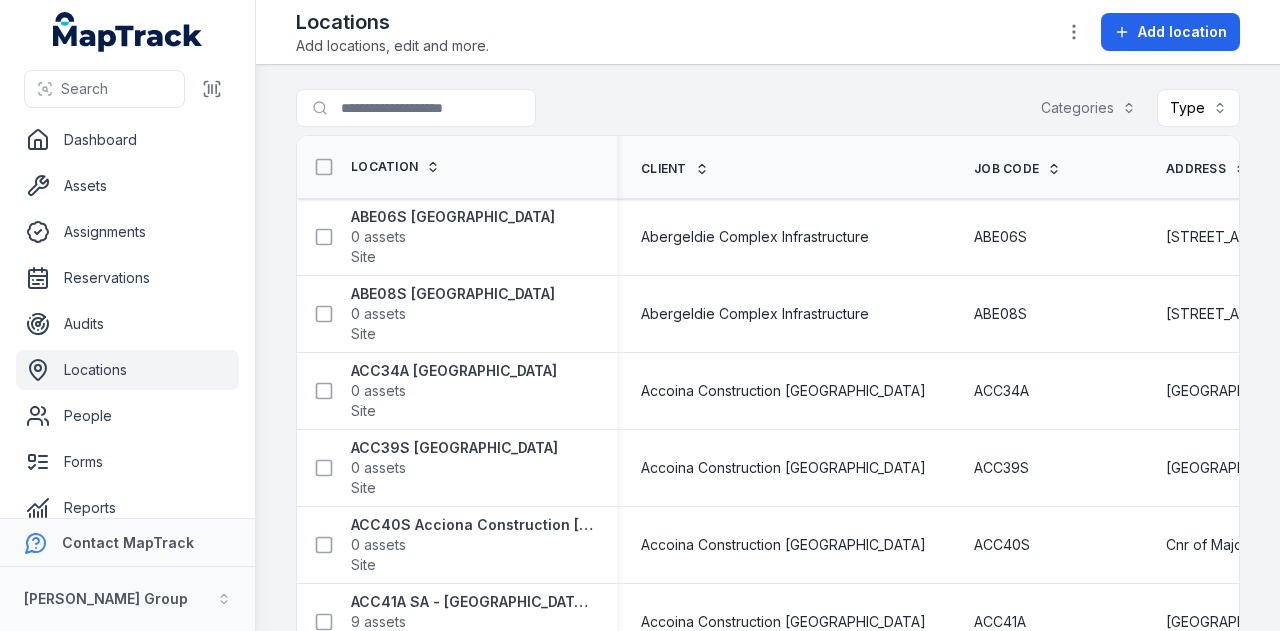 scroll, scrollTop: 0, scrollLeft: 0, axis: both 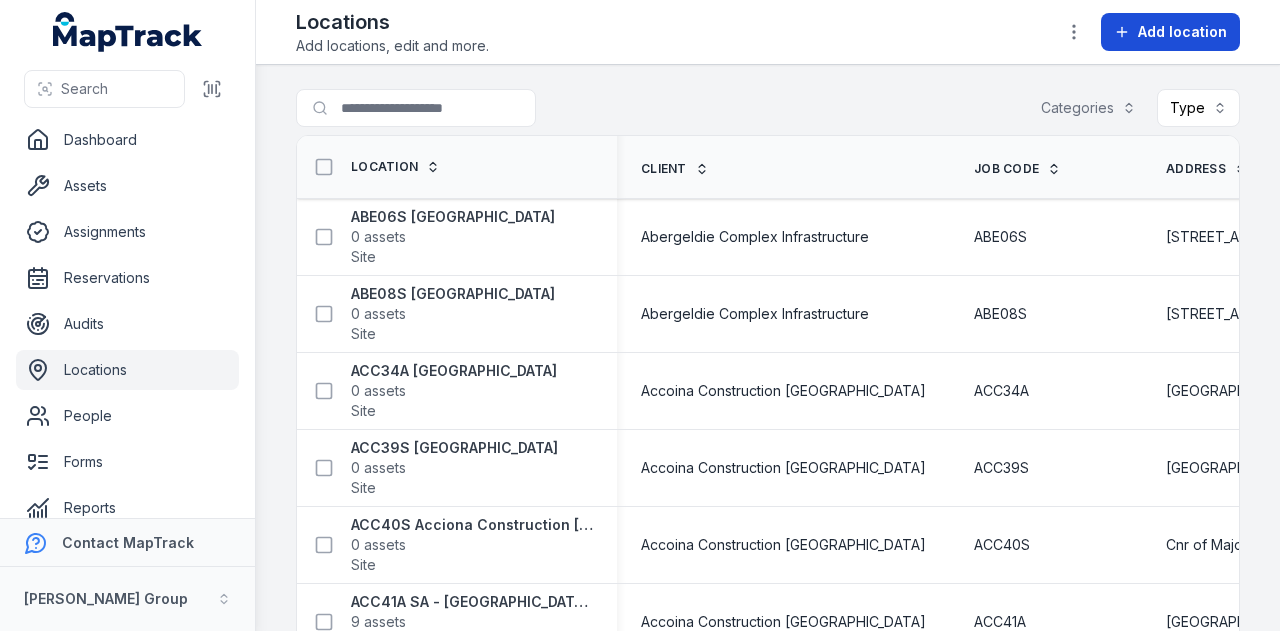 click on "Add location" at bounding box center (1182, 32) 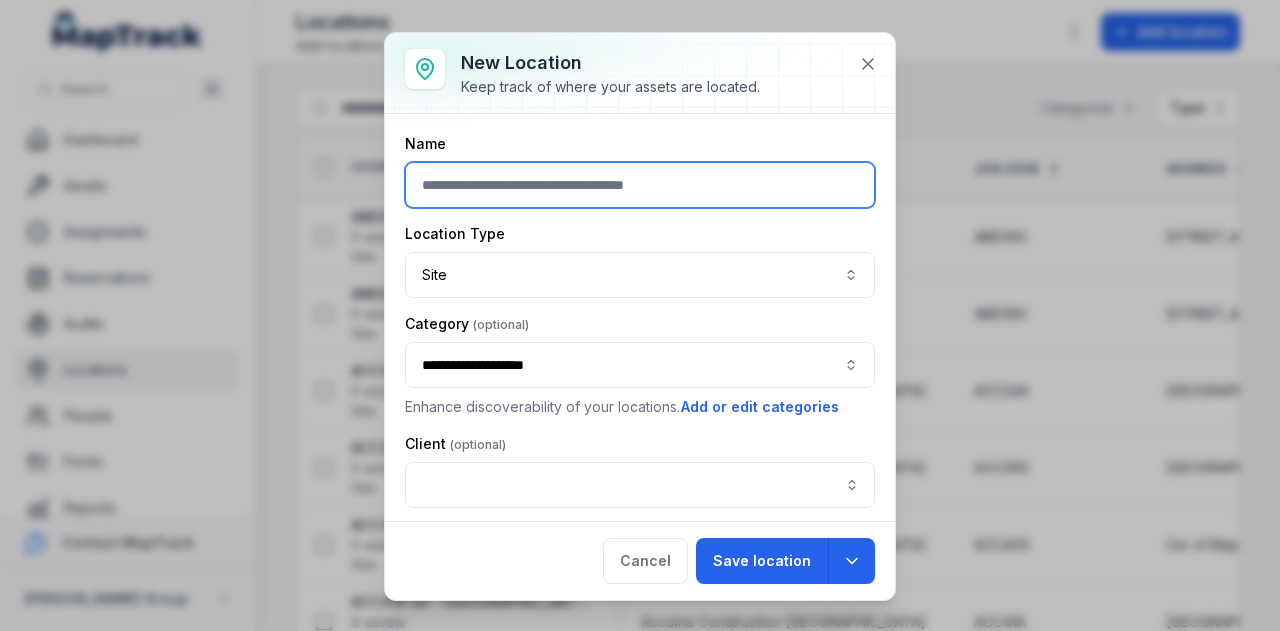 click at bounding box center [640, 185] 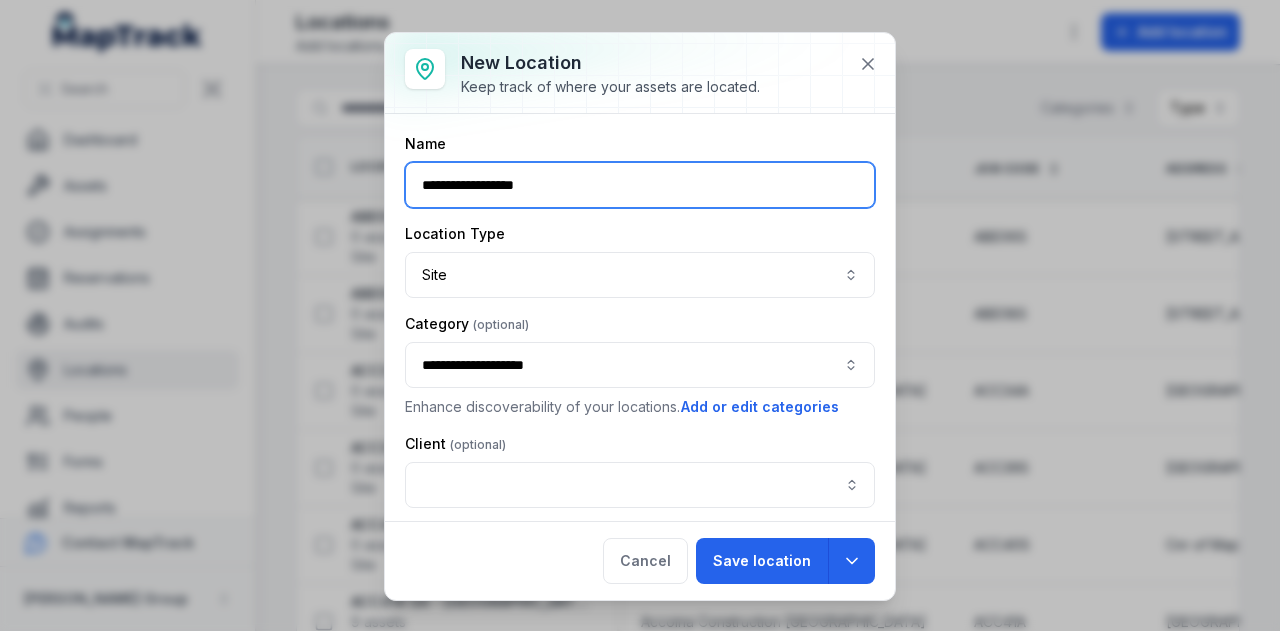 click on "**********" at bounding box center (640, 365) 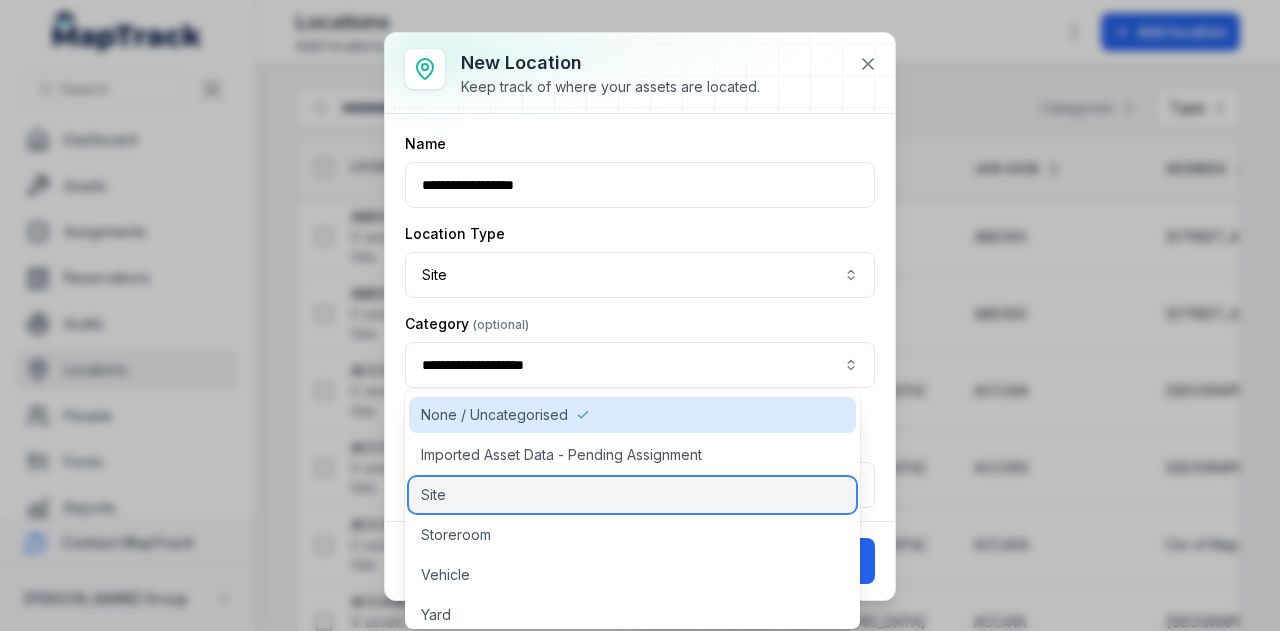 click on "Site" at bounding box center (632, 495) 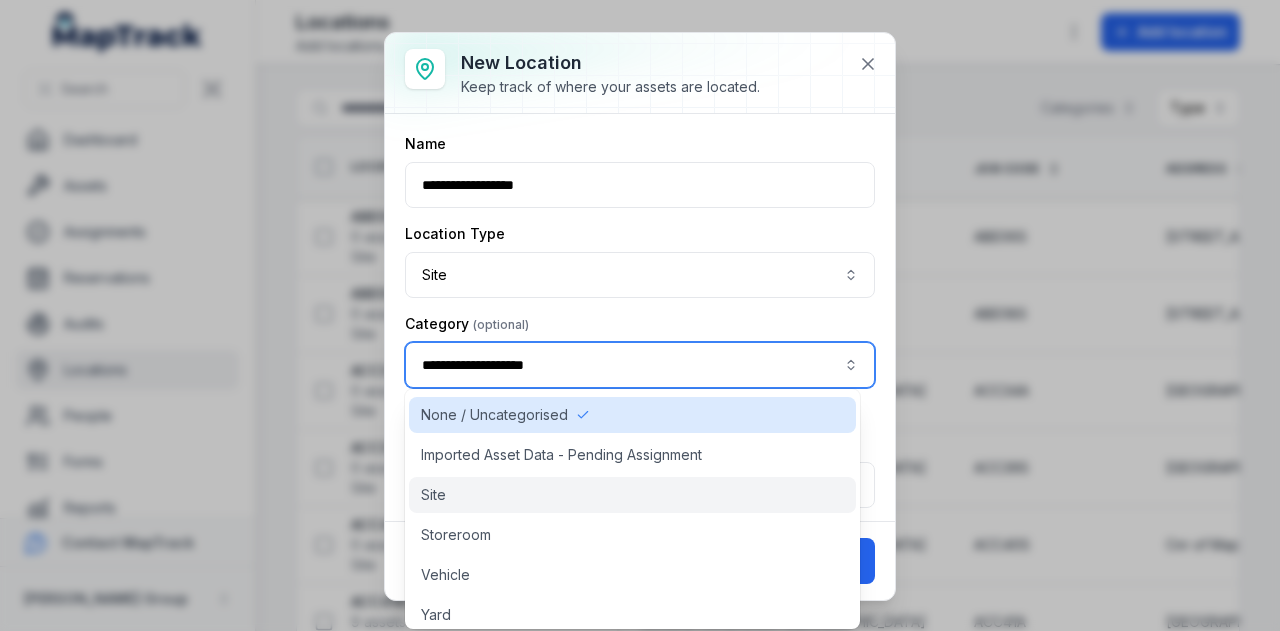 type on "****" 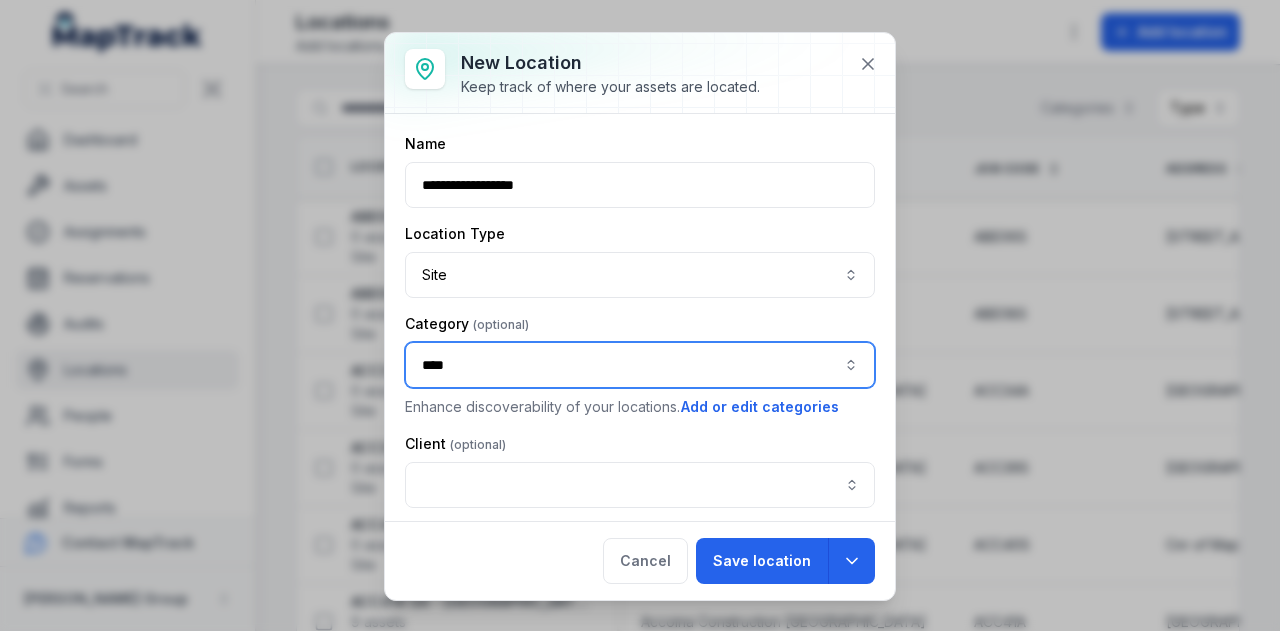 scroll, scrollTop: 100, scrollLeft: 0, axis: vertical 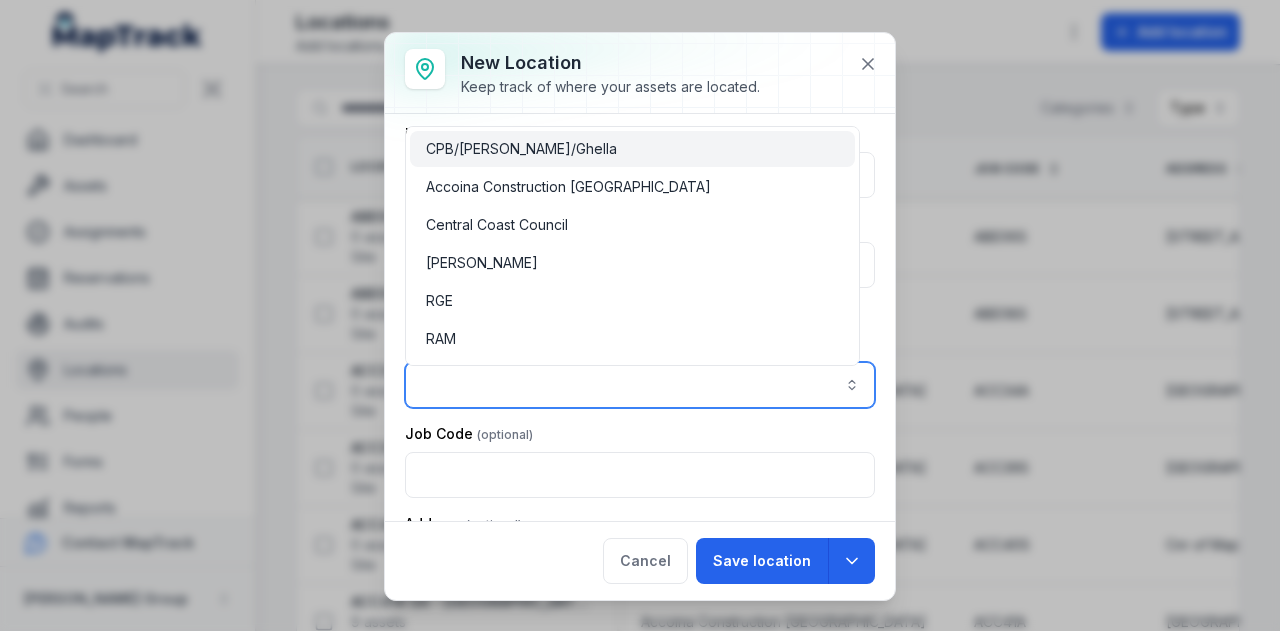 click at bounding box center [640, 385] 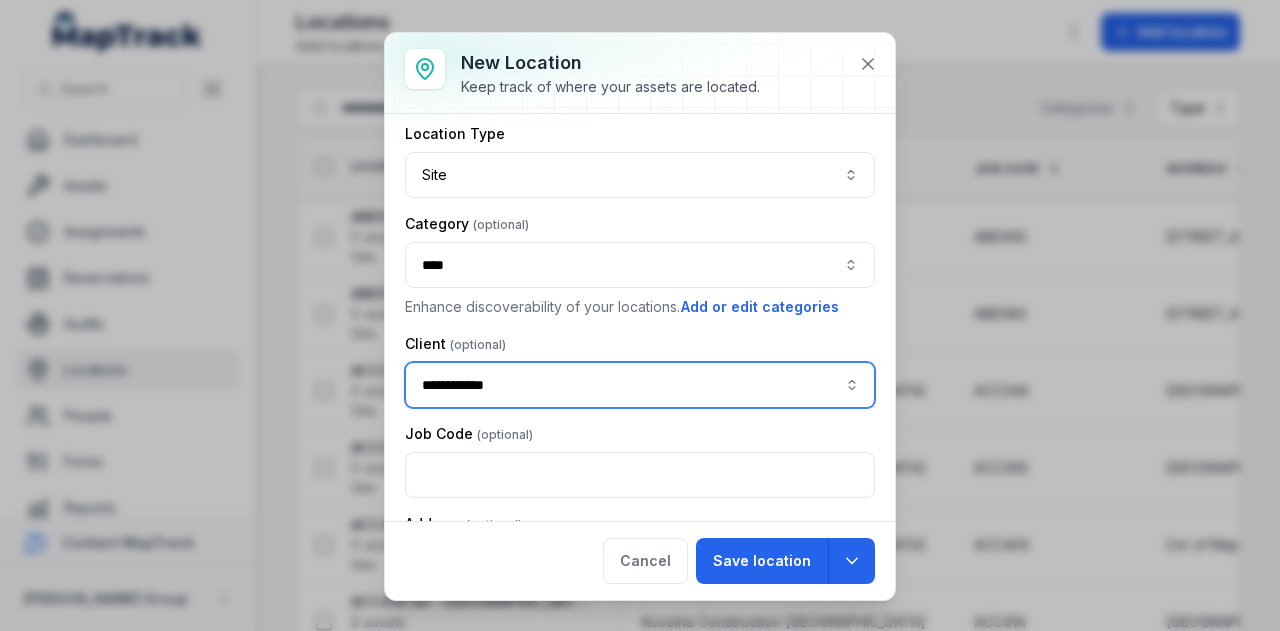 click on "Conti Strata" at bounding box center (632, 278) 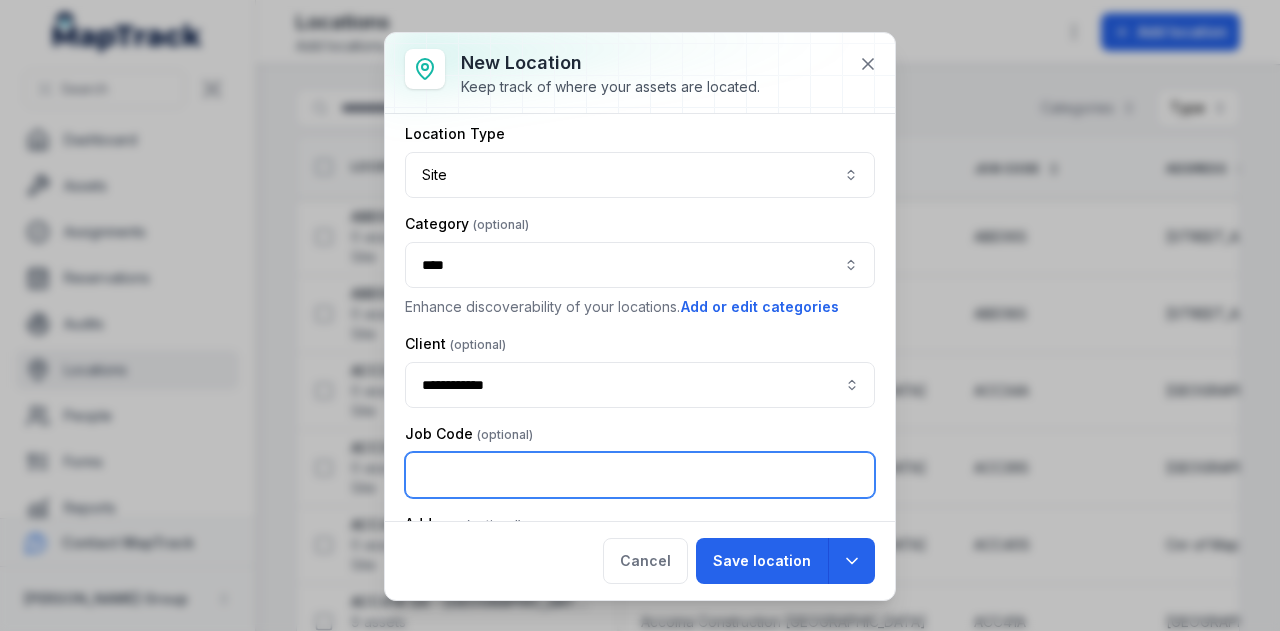 click at bounding box center [640, 475] 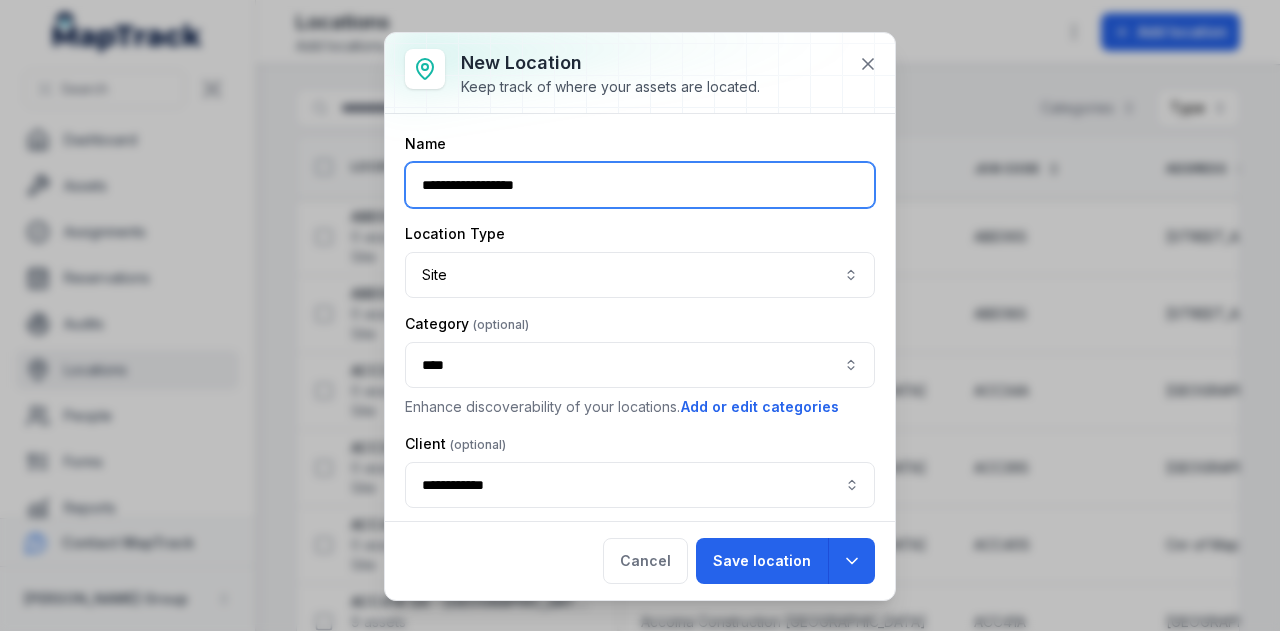 drag, startPoint x: 484, startPoint y: 183, endPoint x: 411, endPoint y: 184, distance: 73.00685 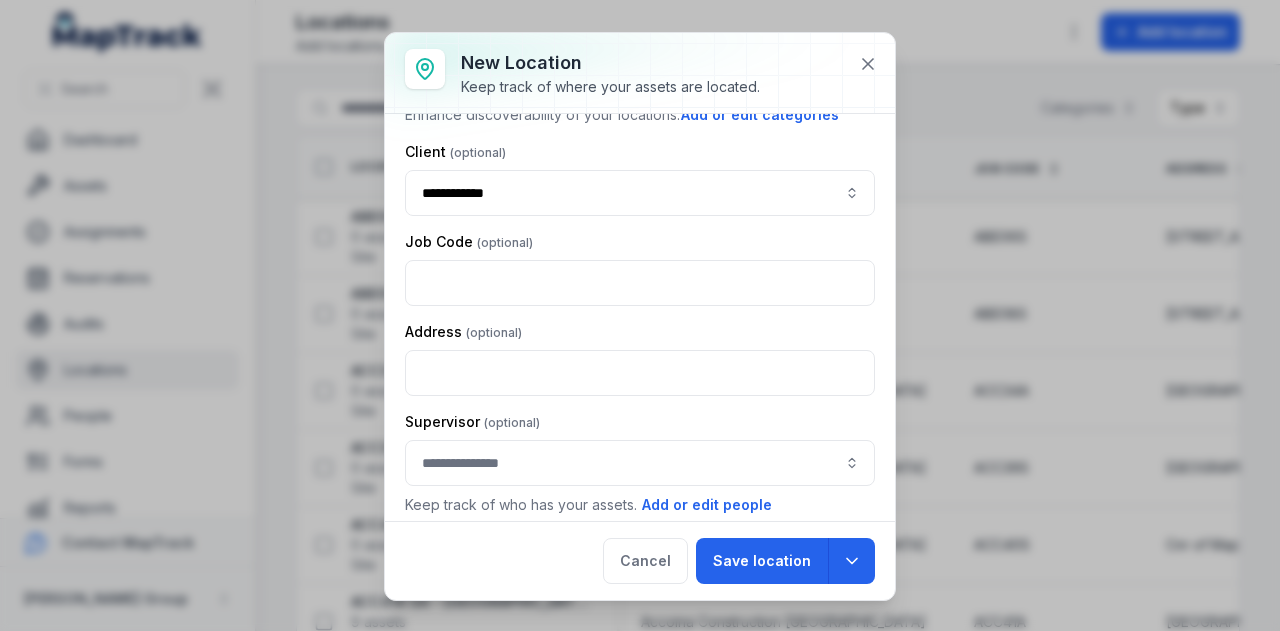 scroll, scrollTop: 299, scrollLeft: 0, axis: vertical 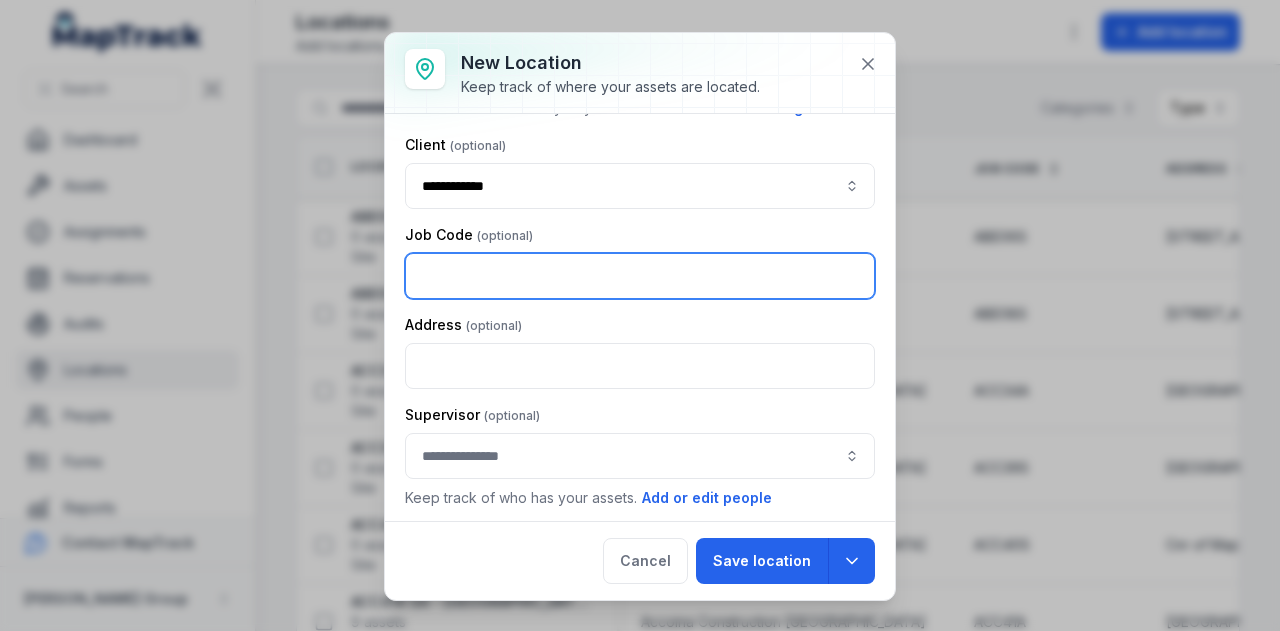 click at bounding box center (640, 276) 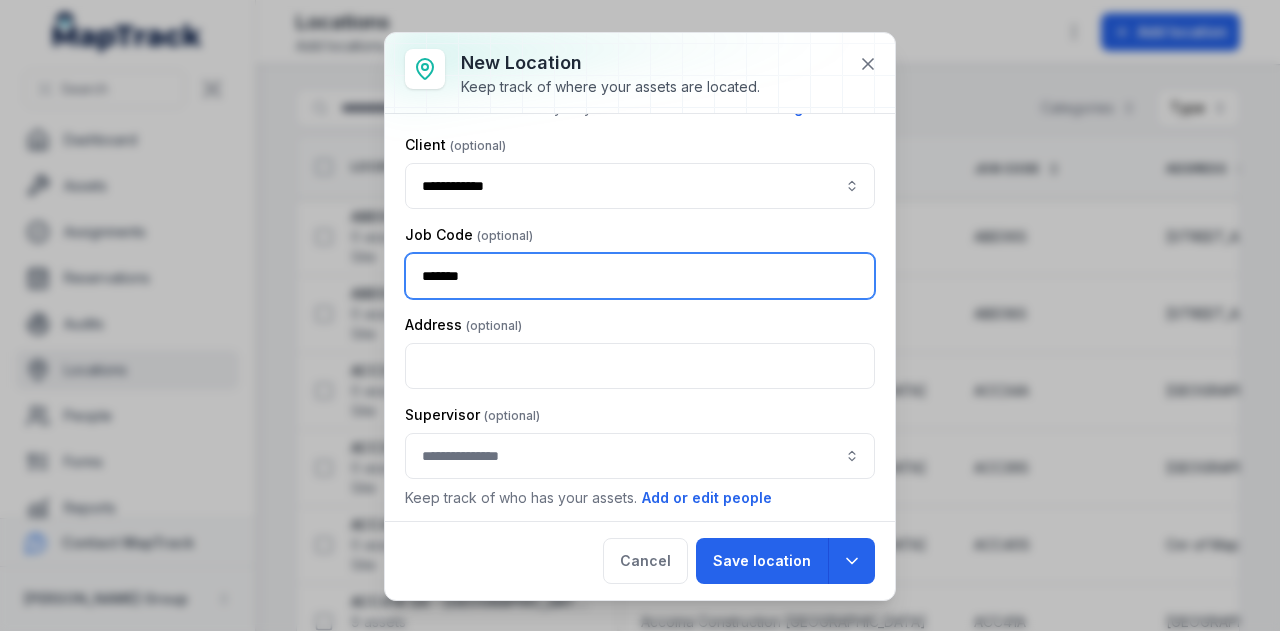 type on "*******" 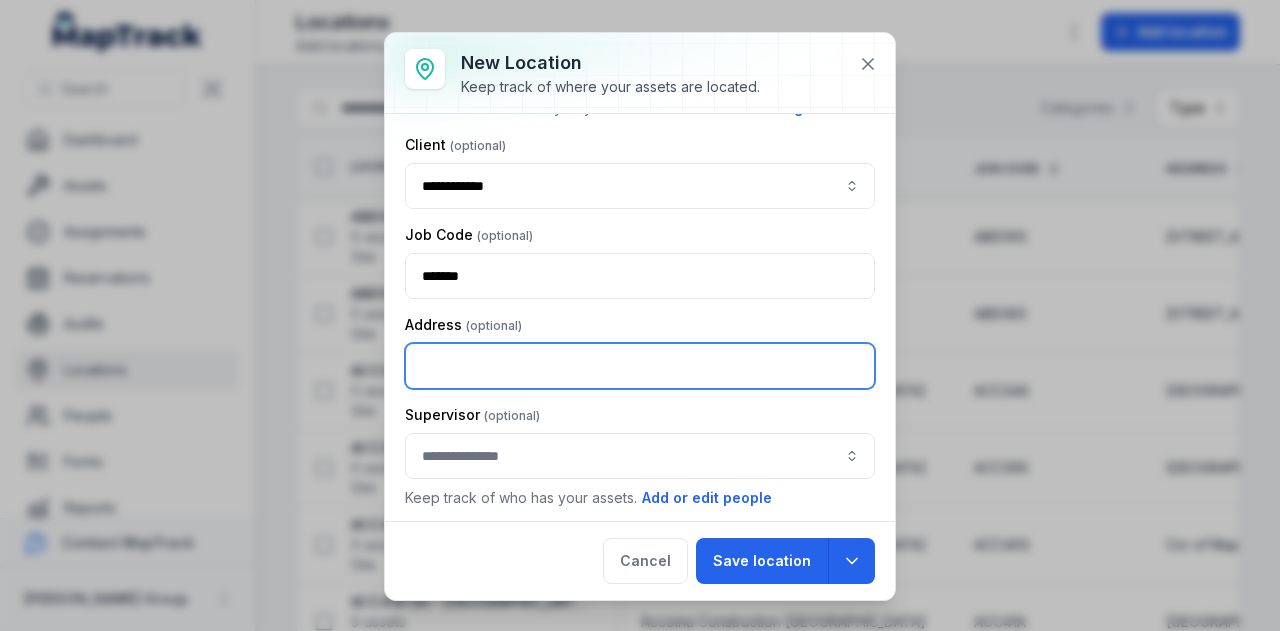 click at bounding box center [640, 366] 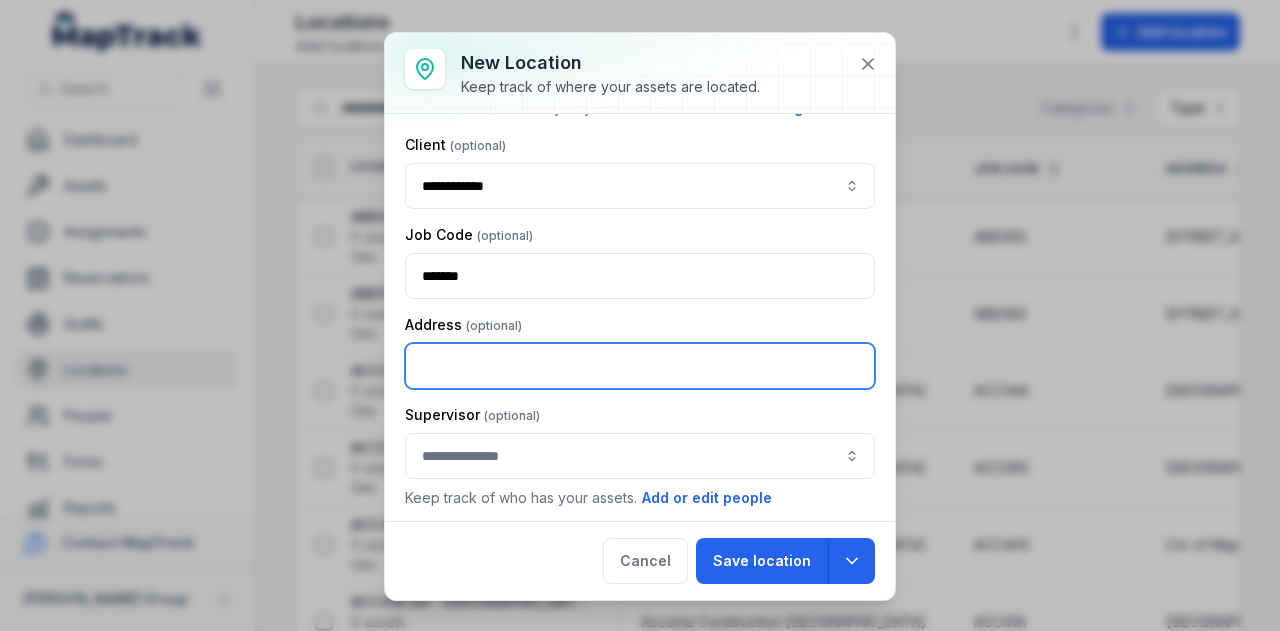 paste on "**********" 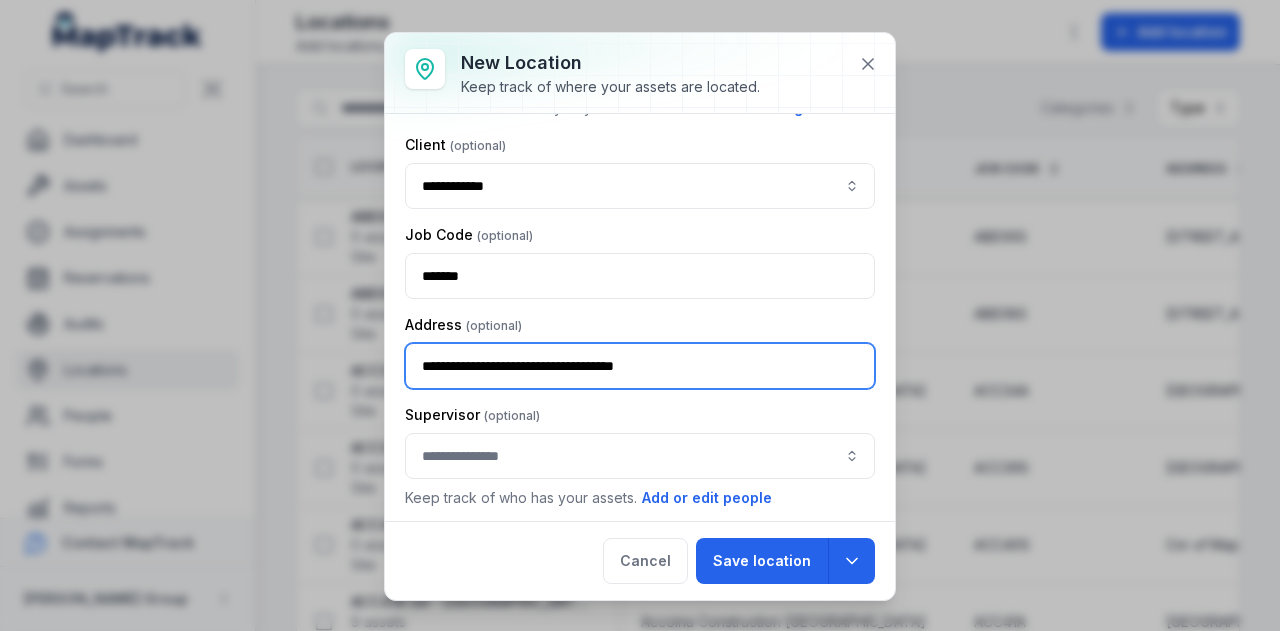 type on "**********" 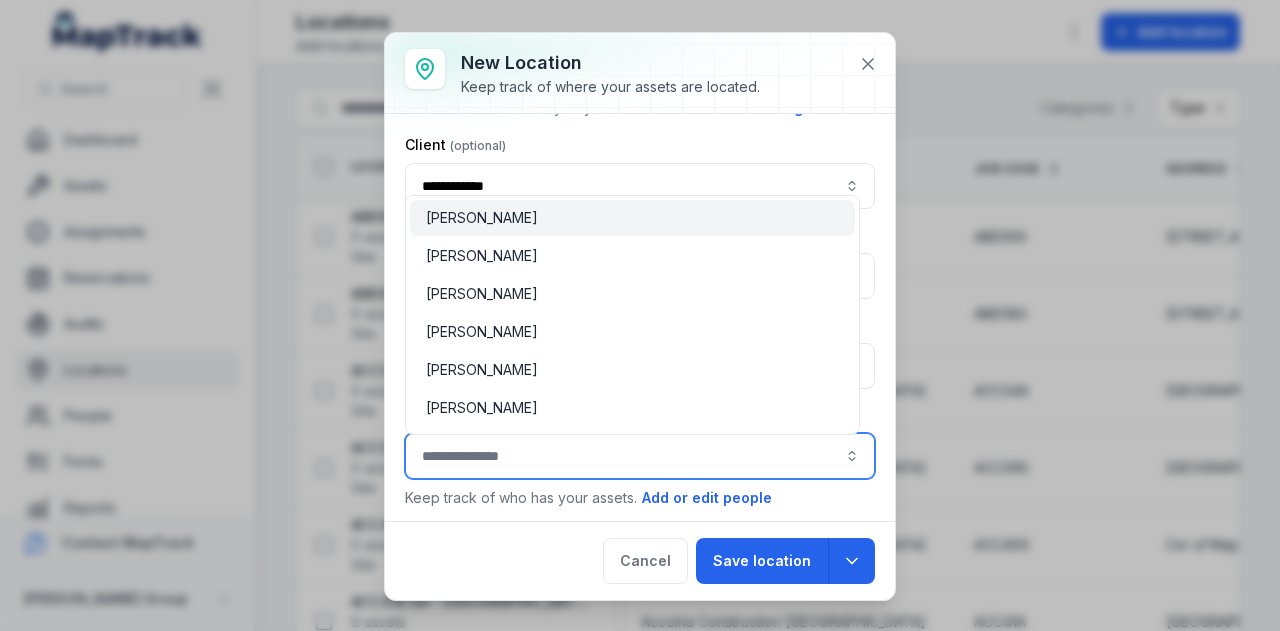 click at bounding box center [640, 456] 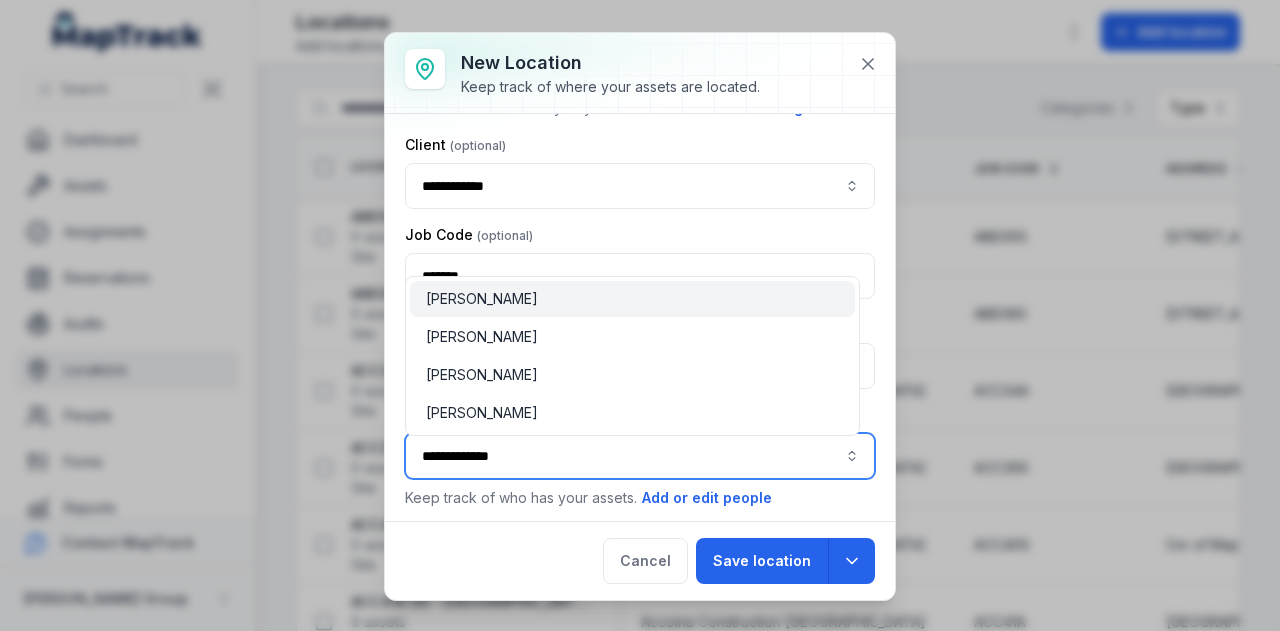 click on "Shane Hulbert" at bounding box center [632, 299] 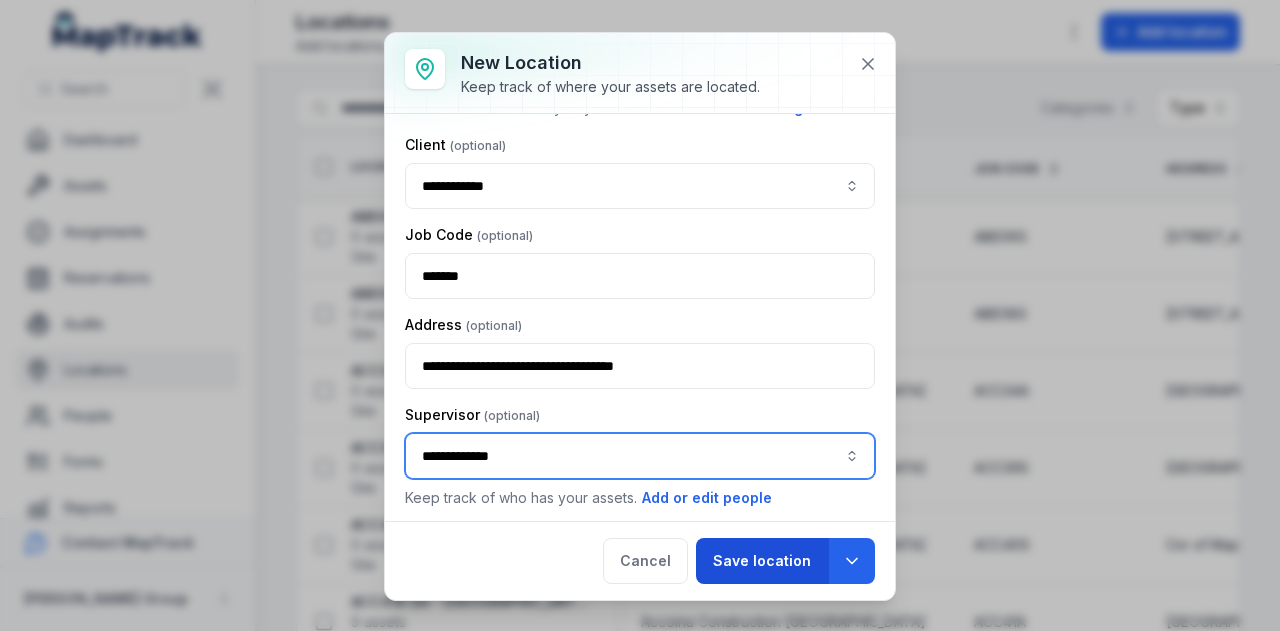 type on "**********" 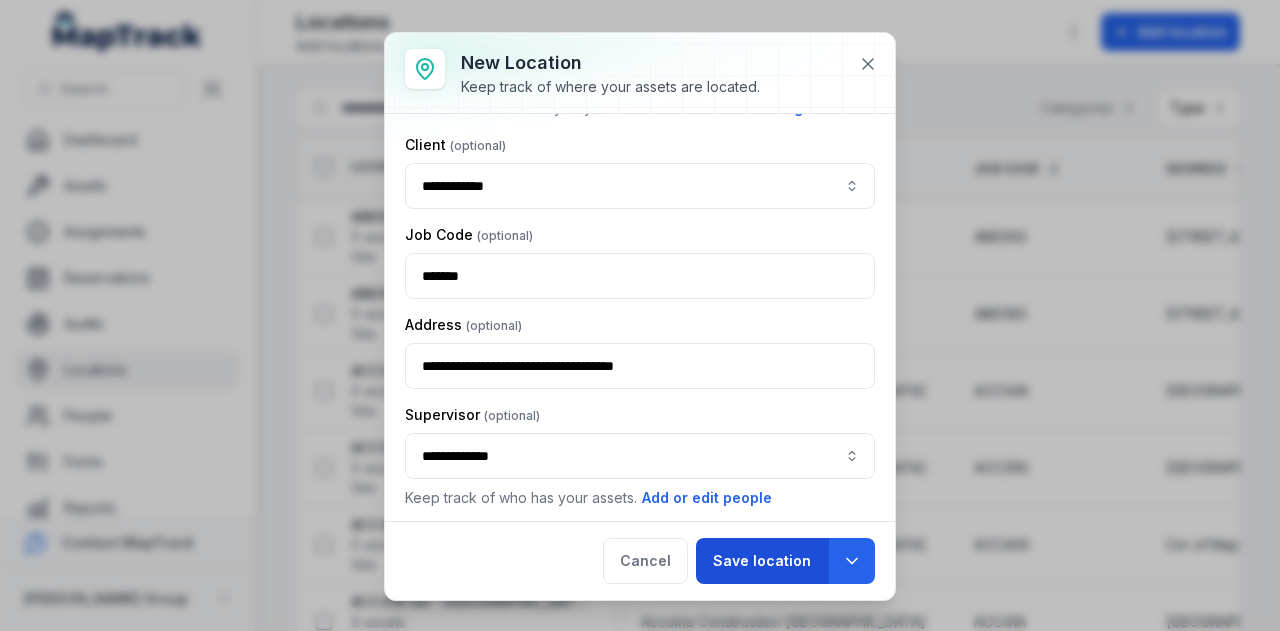 click on "Save location" at bounding box center [762, 561] 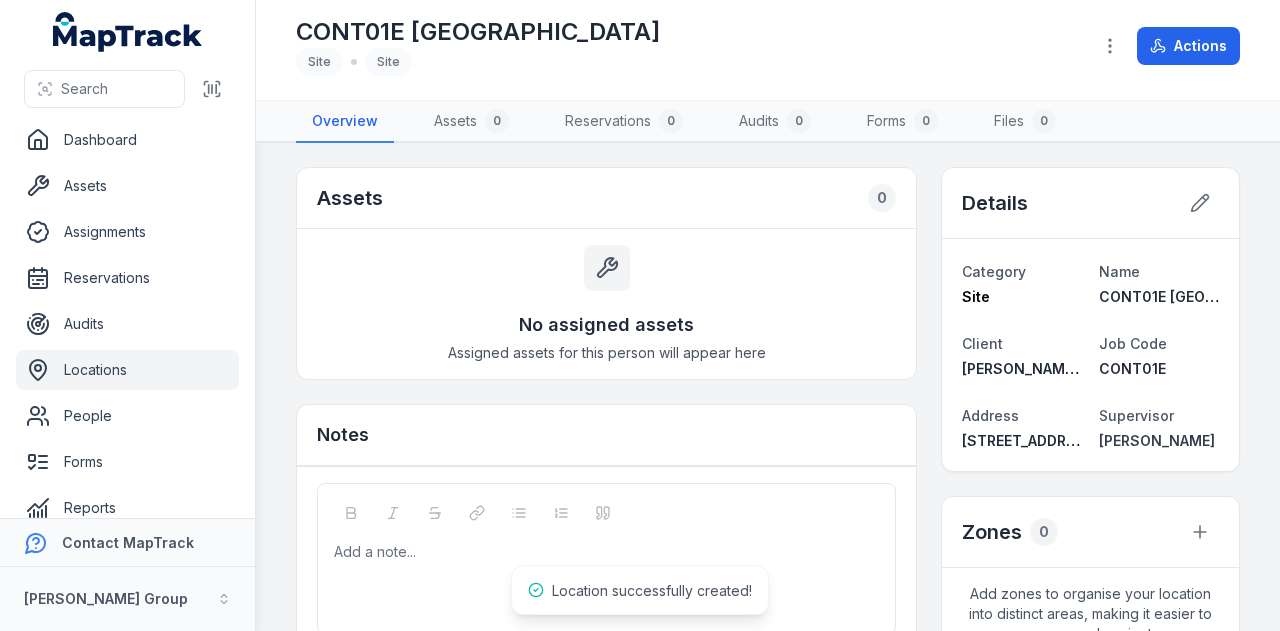 click on "Locations" at bounding box center (127, 370) 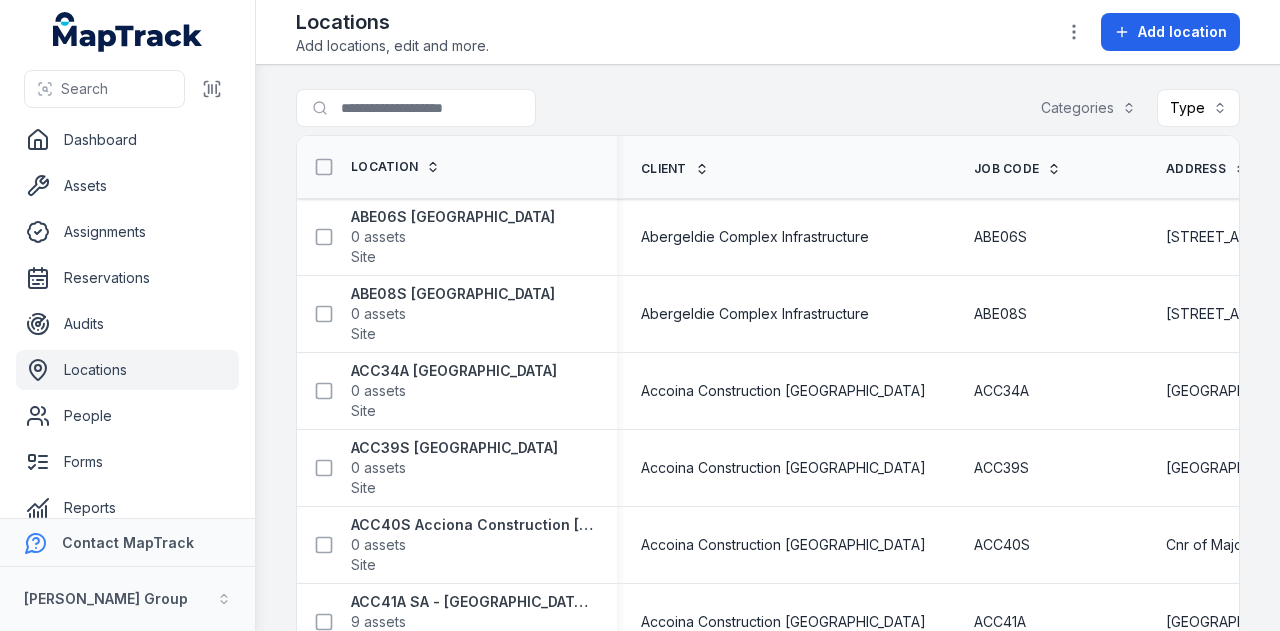 scroll, scrollTop: 0, scrollLeft: 0, axis: both 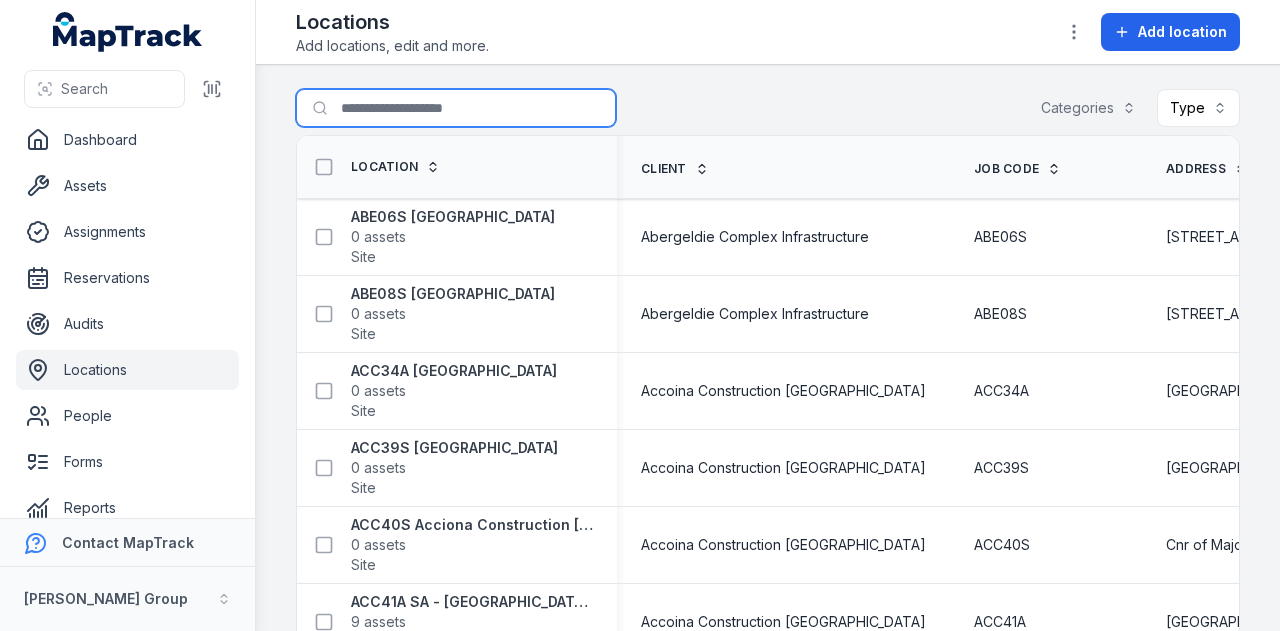 click on "Search for  locations" at bounding box center (456, 108) 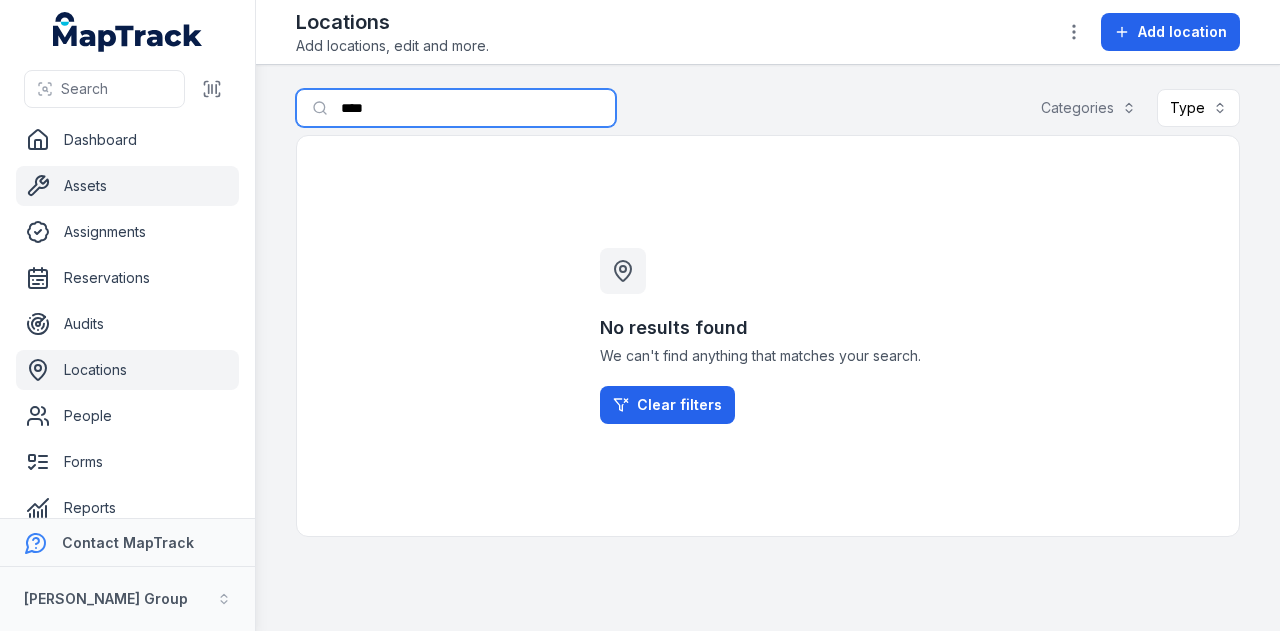 type on "****" 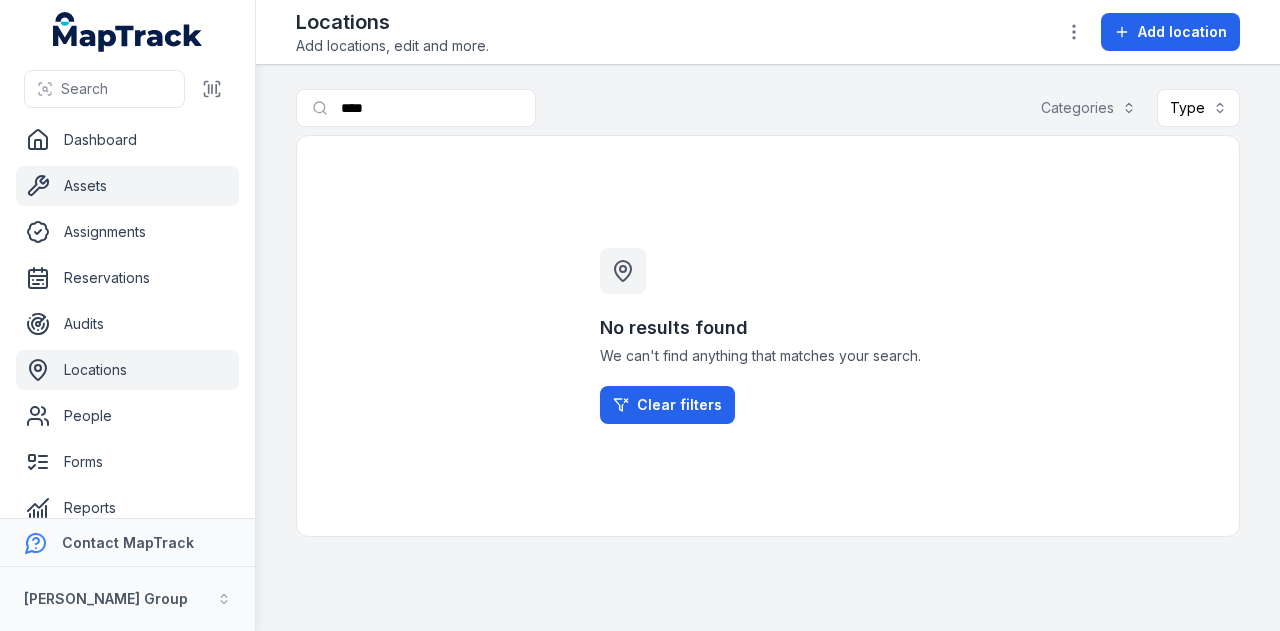 click on "Assets" at bounding box center (127, 186) 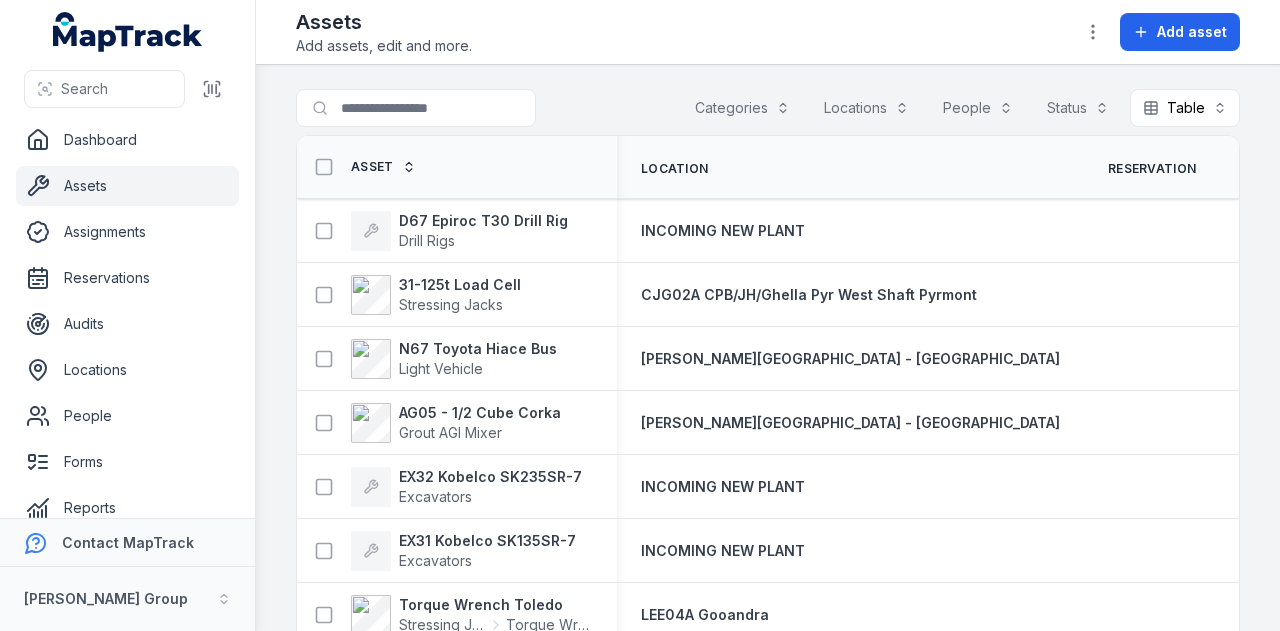 scroll, scrollTop: 0, scrollLeft: 0, axis: both 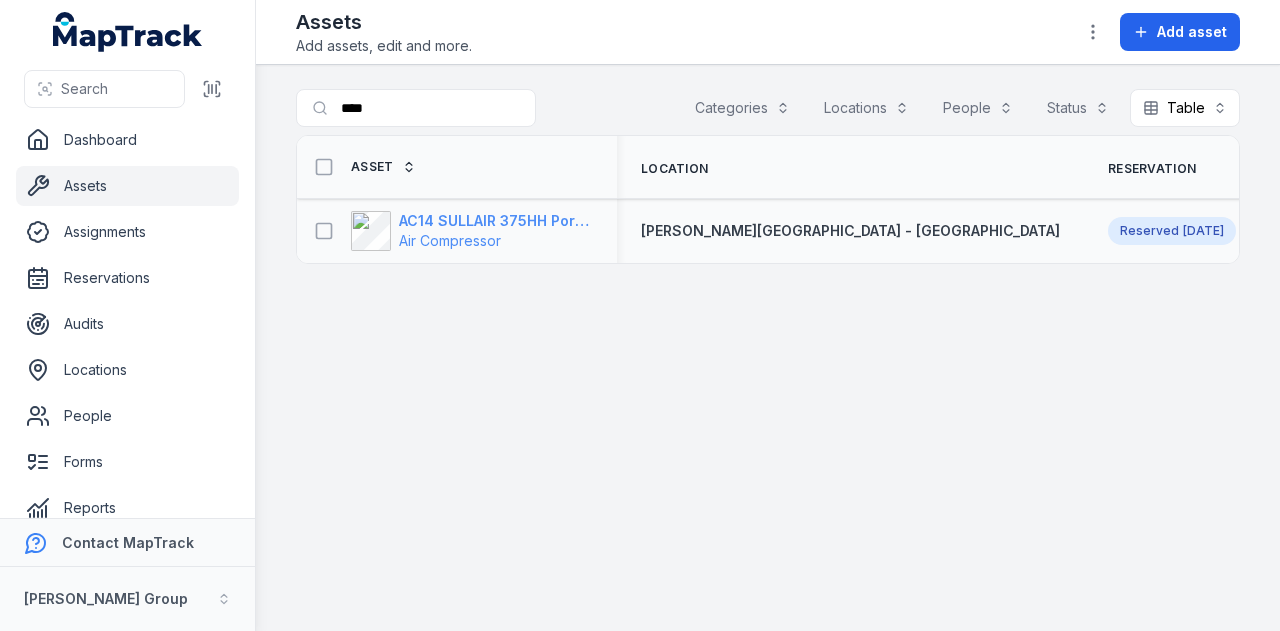 type on "****" 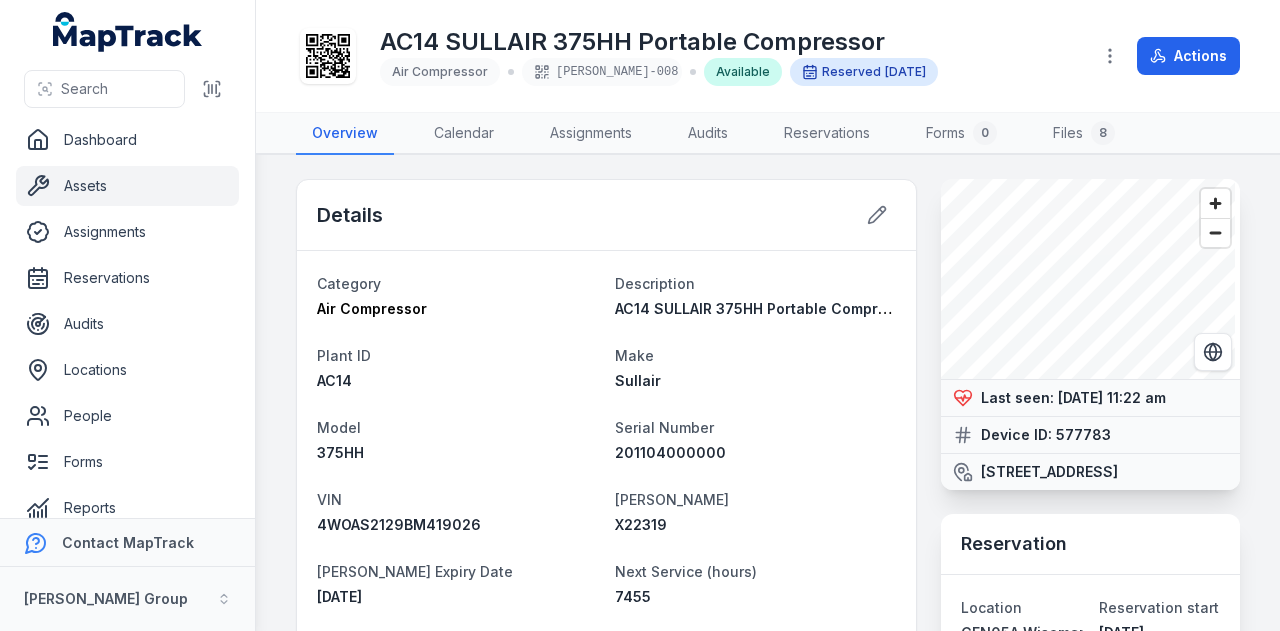 scroll, scrollTop: 100, scrollLeft: 0, axis: vertical 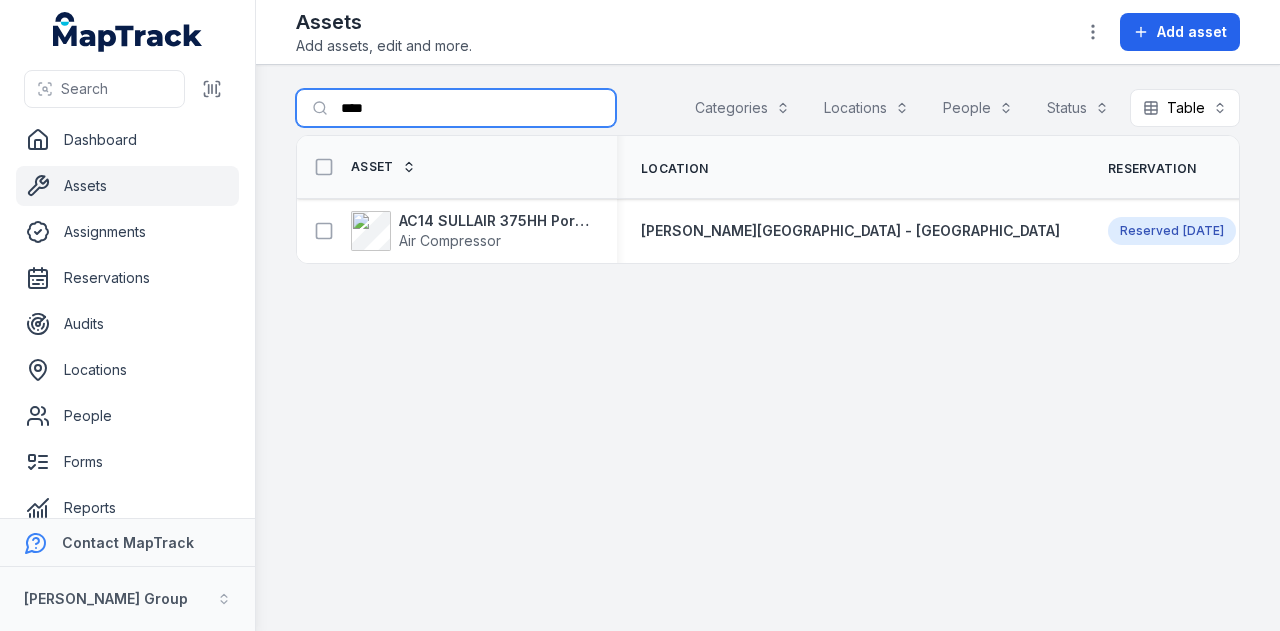 drag, startPoint x: 444, startPoint y: 105, endPoint x: 276, endPoint y: 107, distance: 168.0119 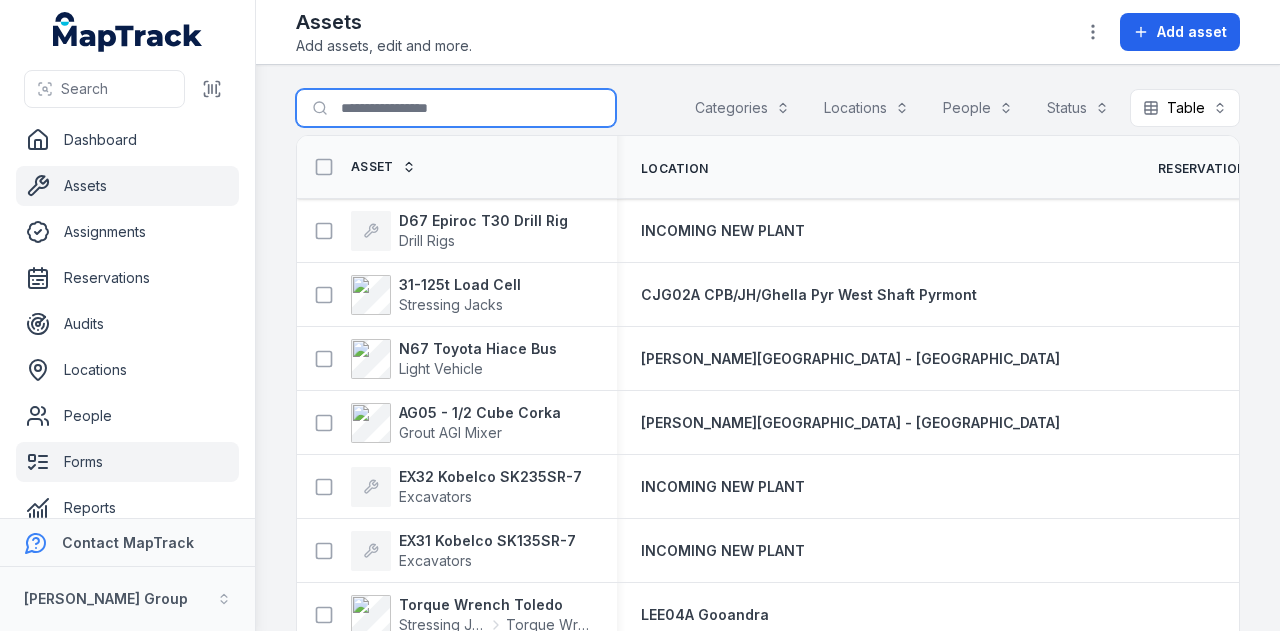 scroll, scrollTop: 113, scrollLeft: 0, axis: vertical 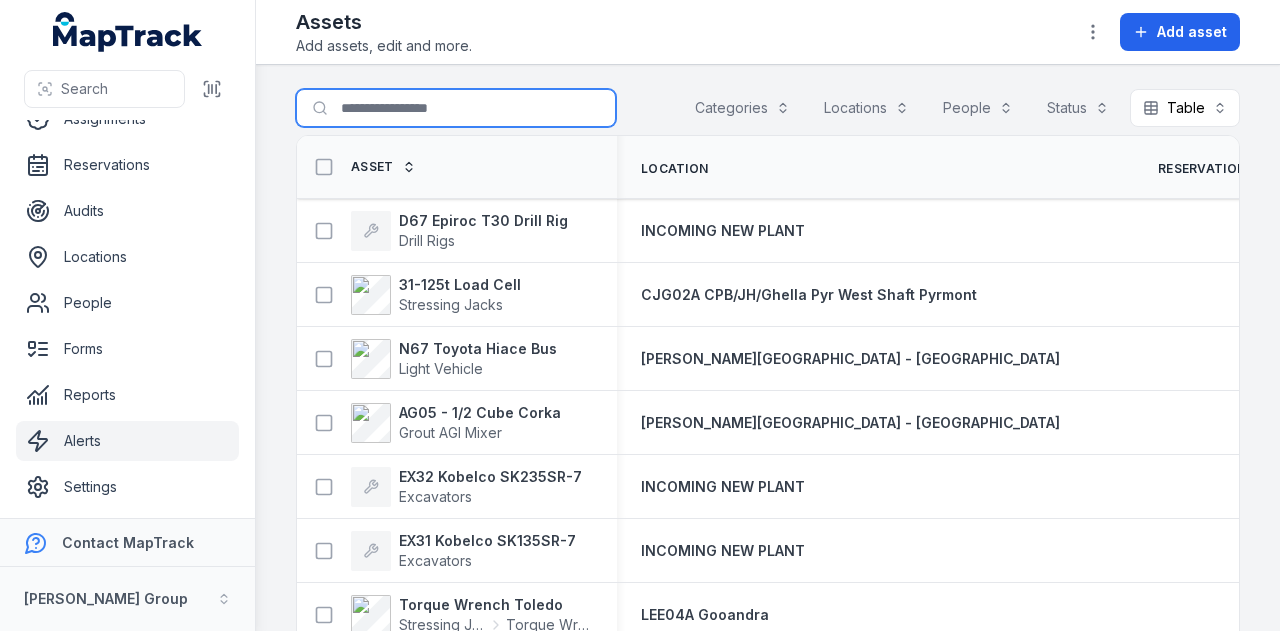 type 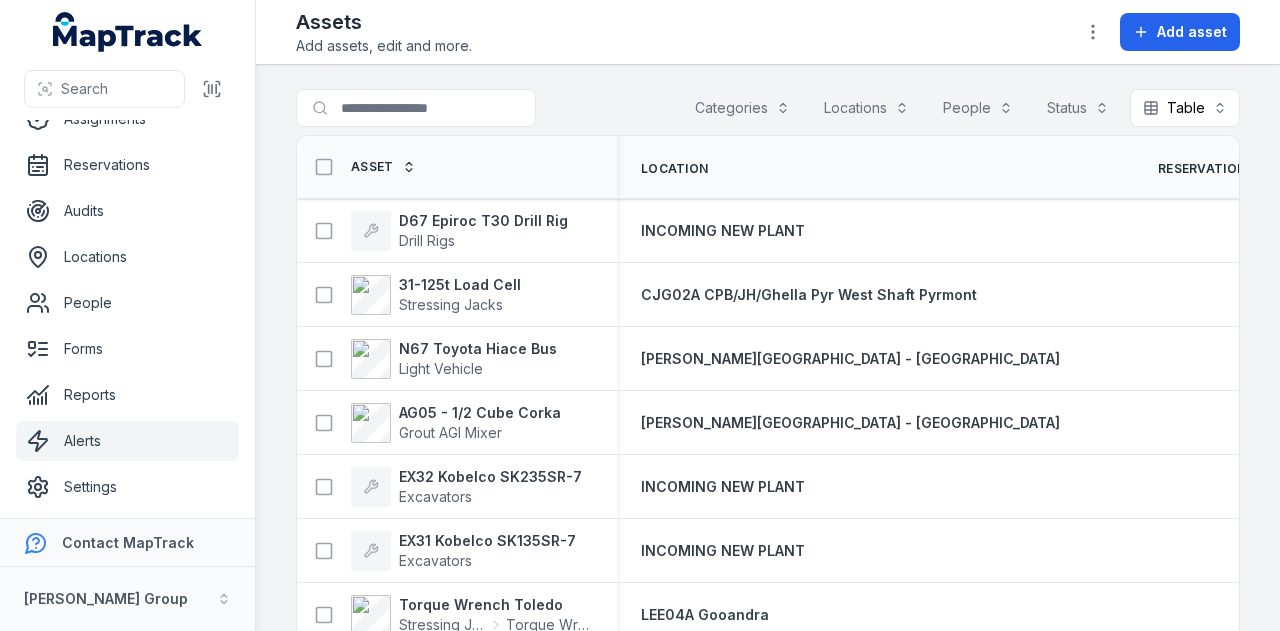click on "Alerts" at bounding box center [127, 441] 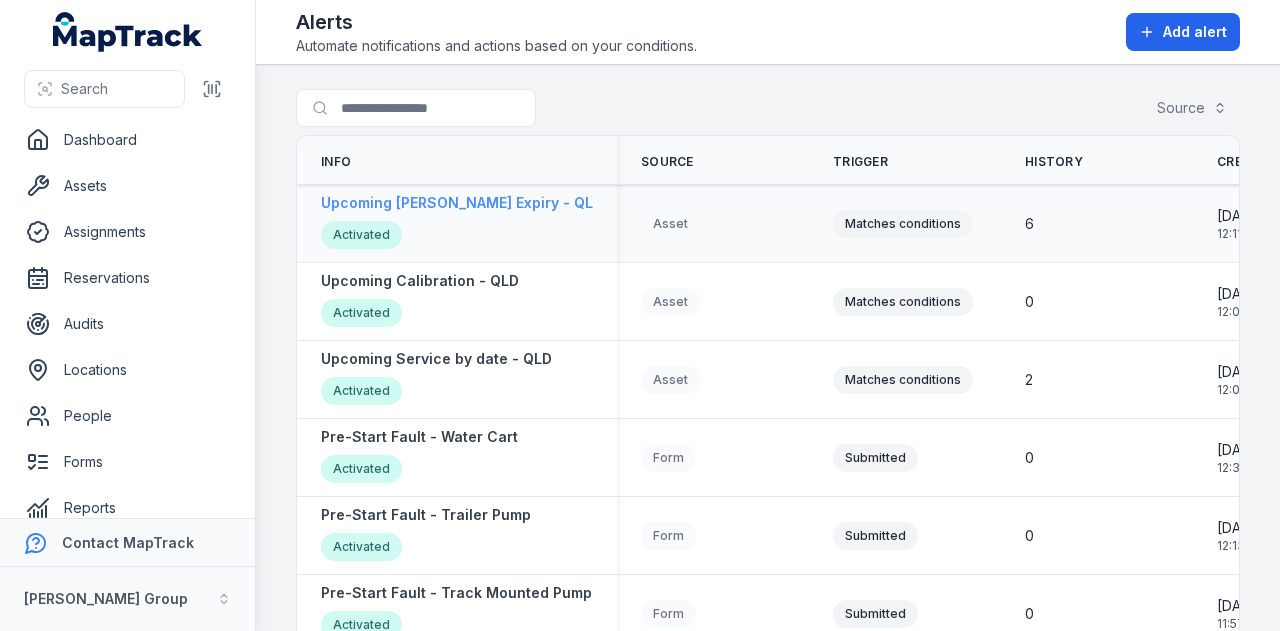 scroll, scrollTop: 0, scrollLeft: 0, axis: both 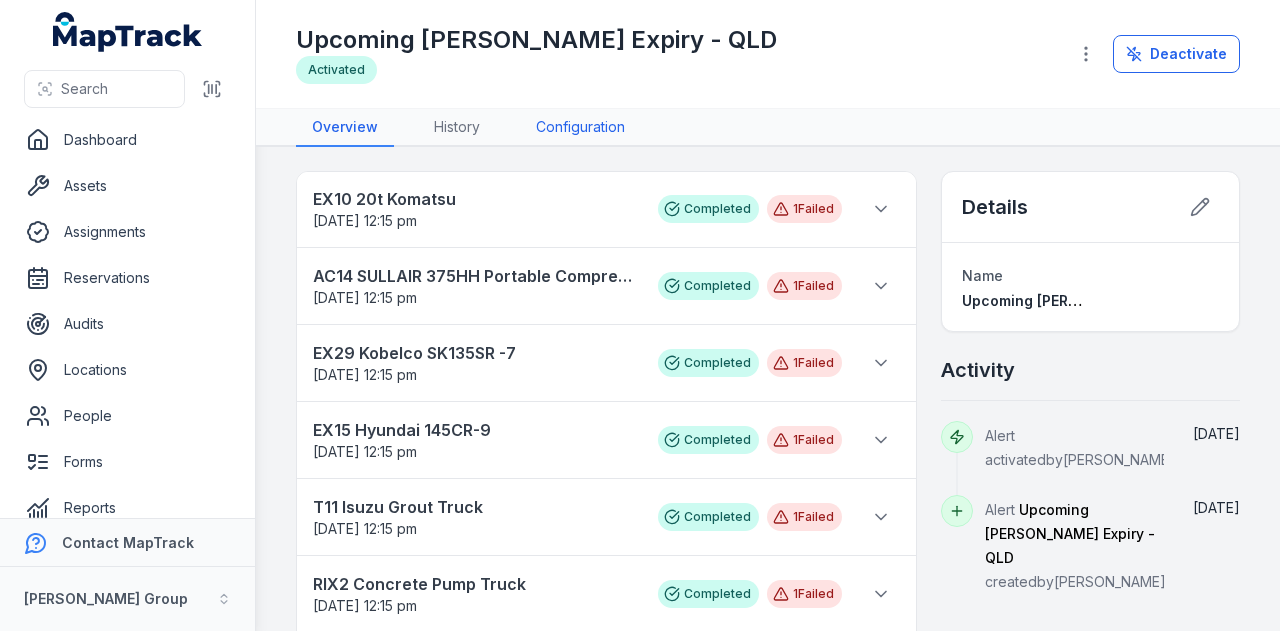 click on "Configuration" at bounding box center [580, 128] 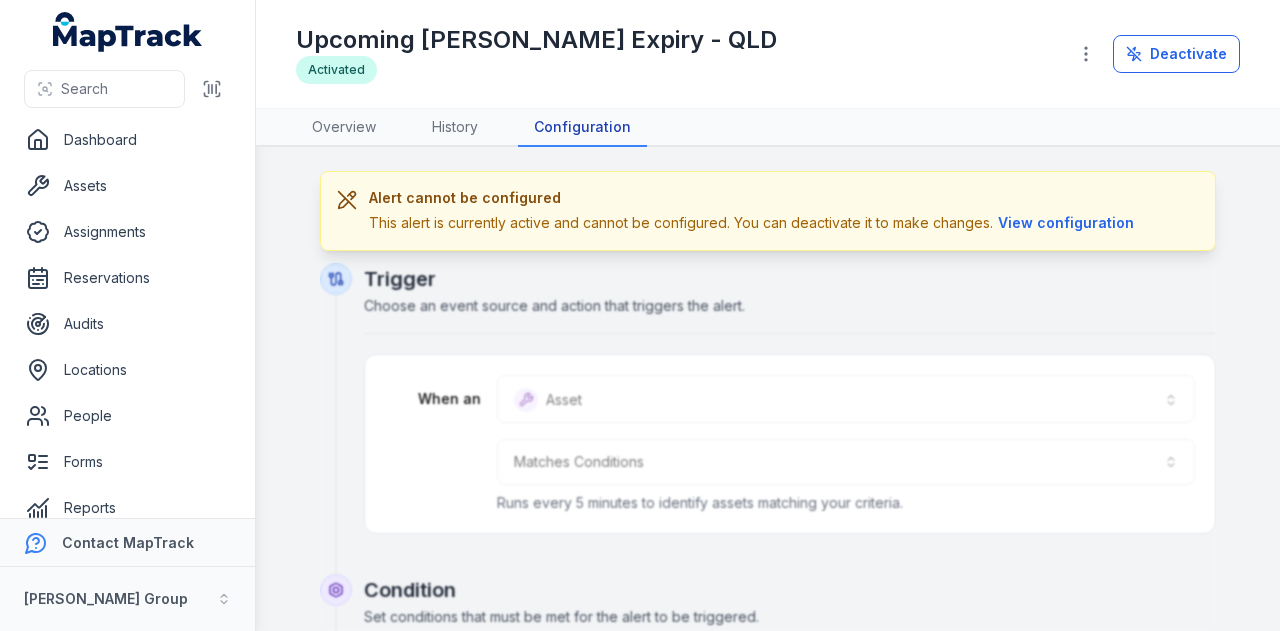 scroll, scrollTop: 0, scrollLeft: 0, axis: both 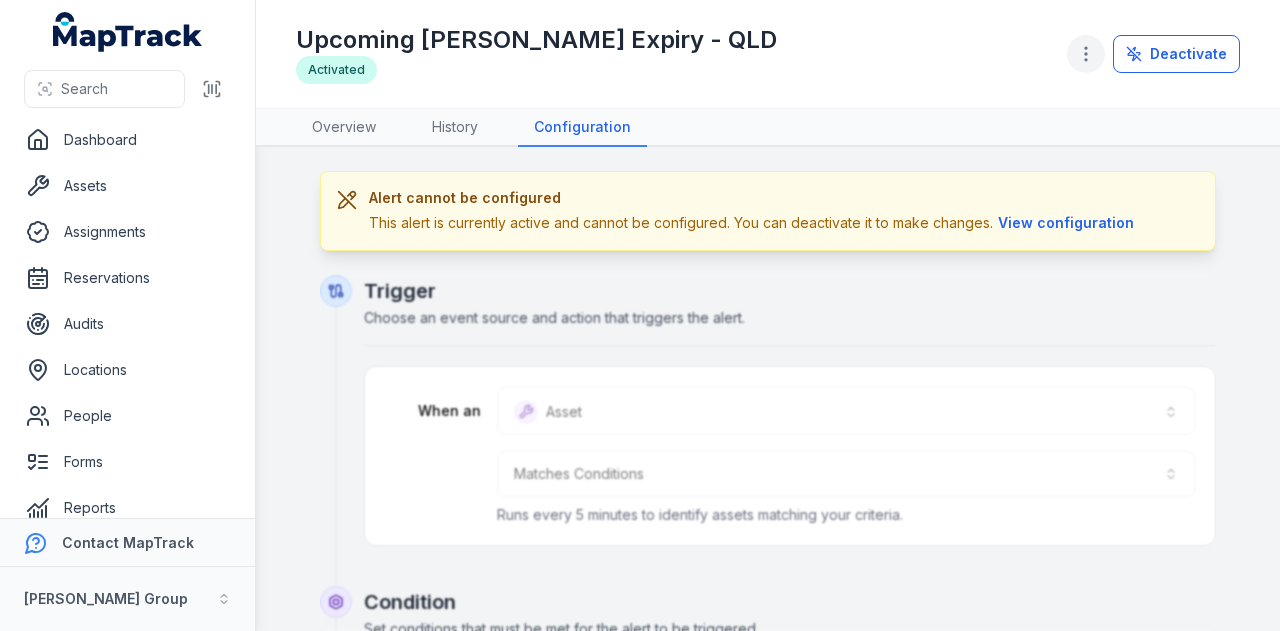 click 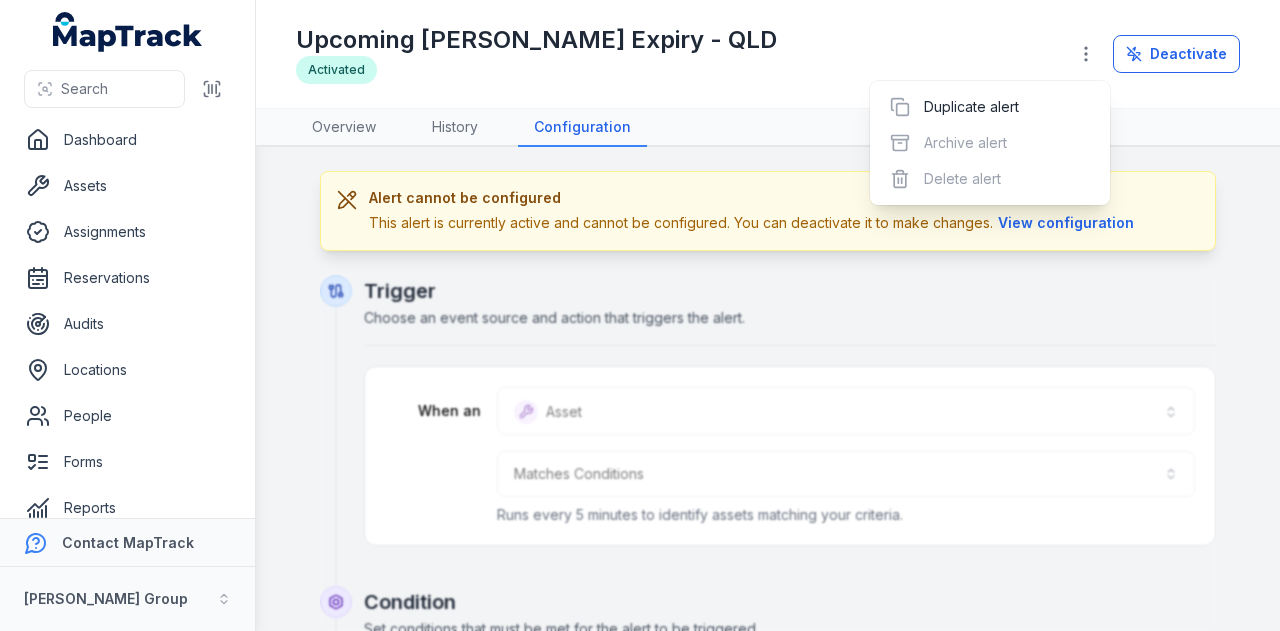 click on "Deactivate" at bounding box center [1153, 54] 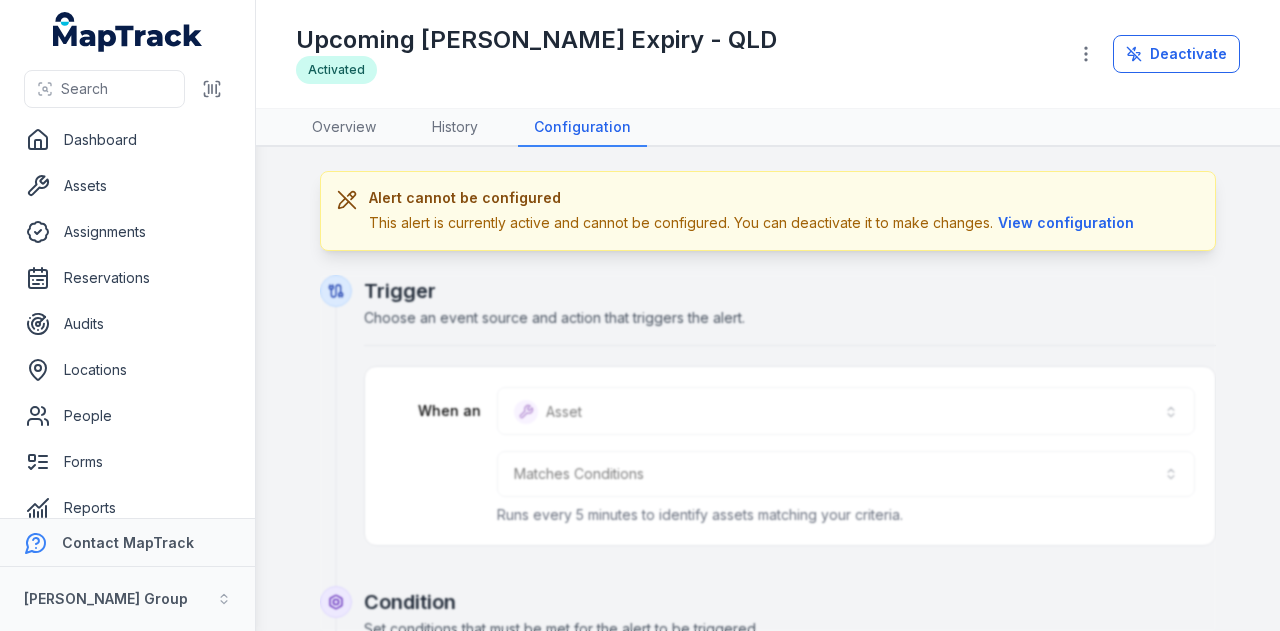 click on "Deactivate" at bounding box center [1176, 54] 